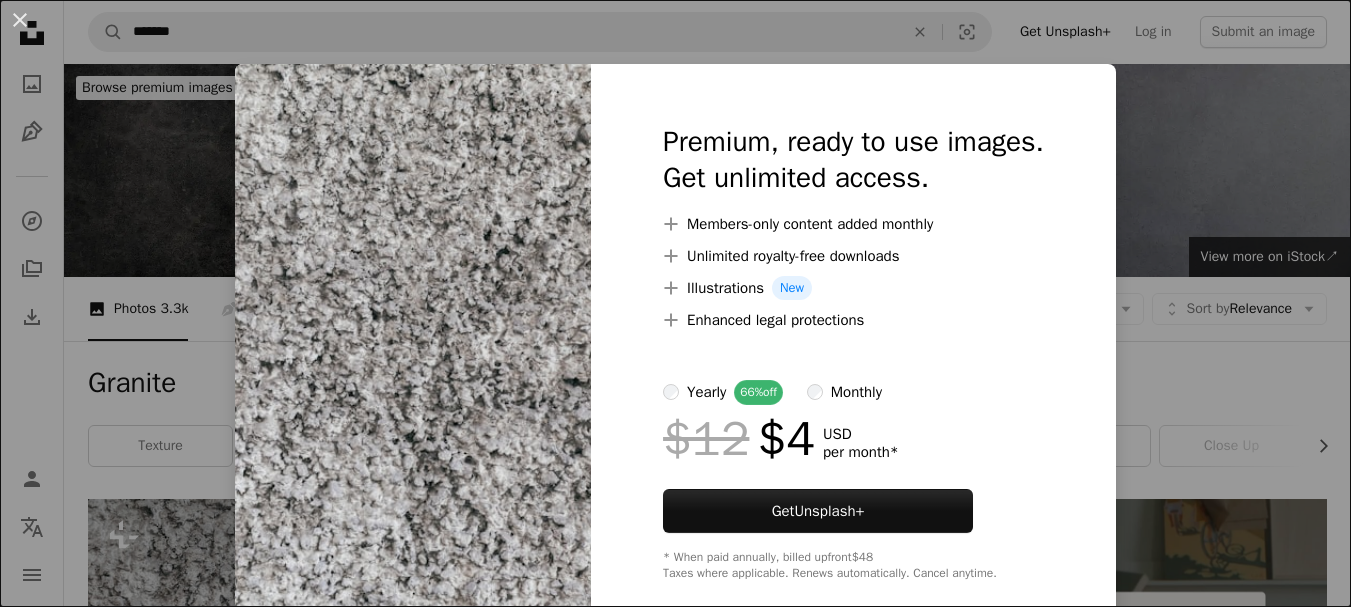 scroll, scrollTop: 700, scrollLeft: 0, axis: vertical 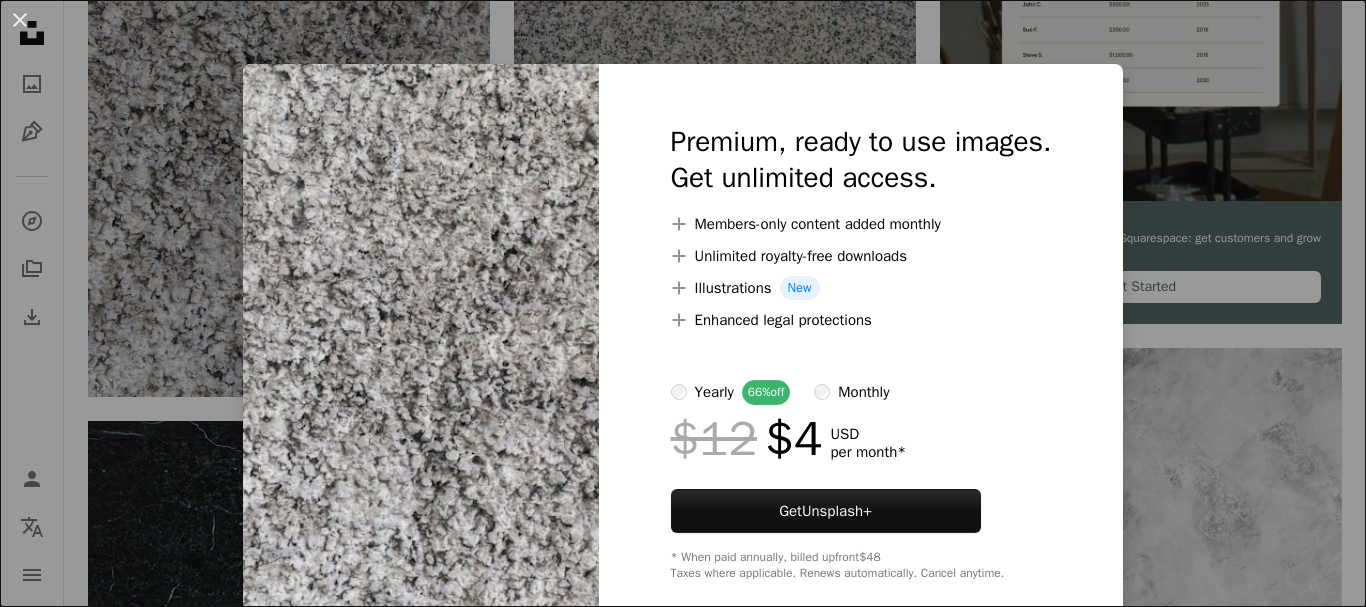 click on "An X shape Premium, ready to use images. Get unlimited access. A plus sign Members-only content added monthly A plus sign Unlimited royalty-free downloads A plus sign Illustrations  New A plus sign Enhanced legal protections yearly 66%  off monthly $12   $4 USD per month * Get  Unsplash+ * When paid annually, billed upfront  $48 Taxes where applicable. Renews automatically. Cancel anytime." at bounding box center [683, 303] 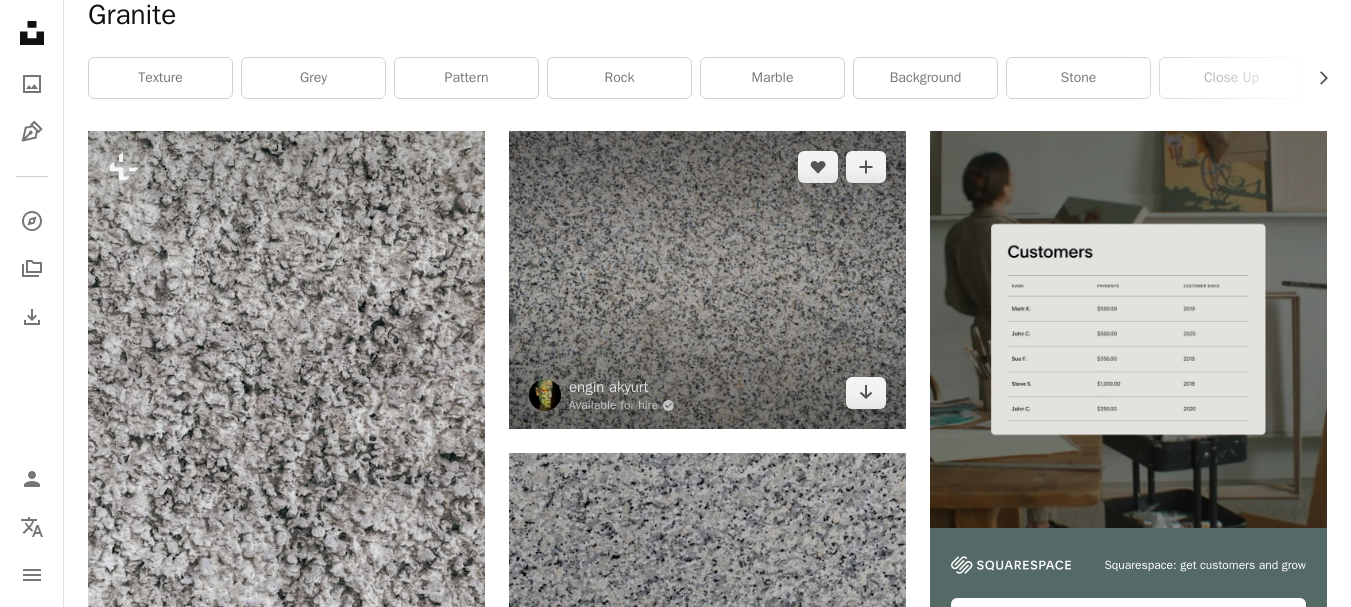 scroll, scrollTop: 500, scrollLeft: 0, axis: vertical 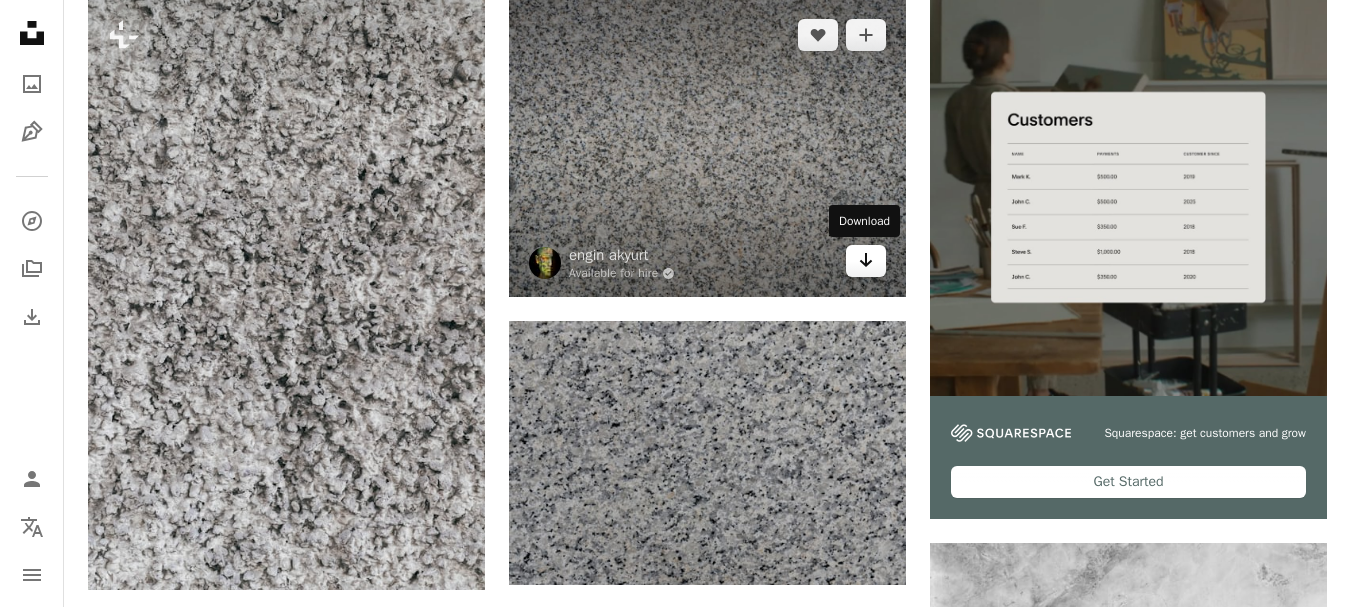 click on "Arrow pointing down" 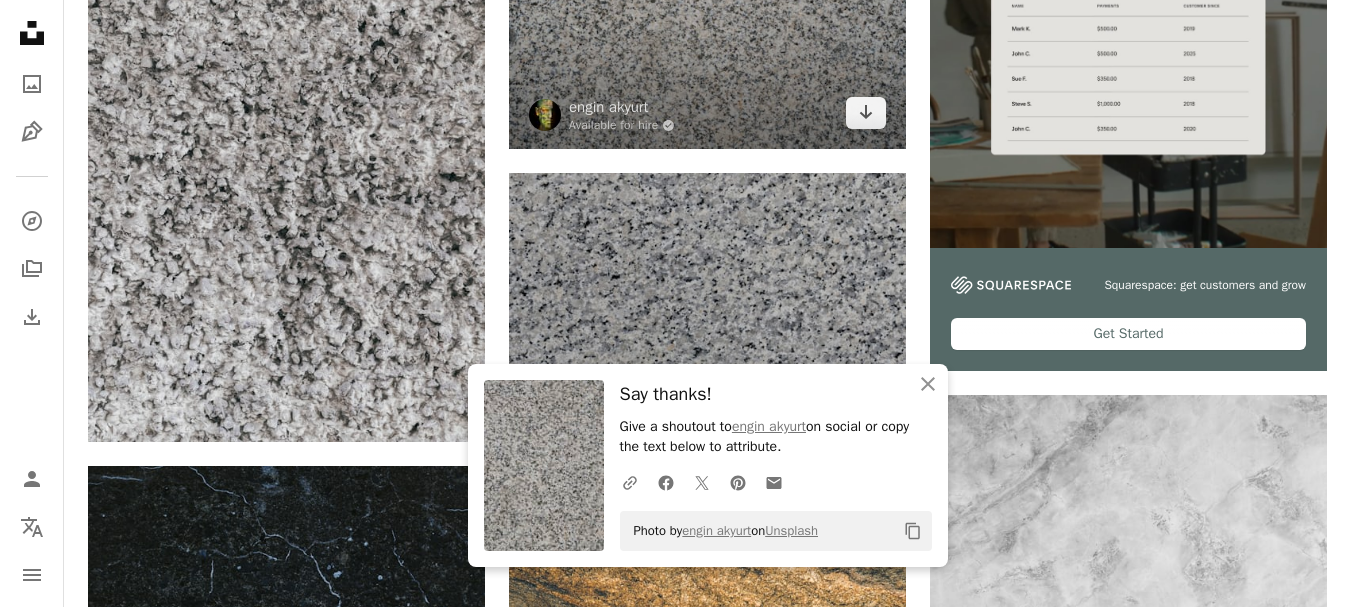 scroll, scrollTop: 700, scrollLeft: 0, axis: vertical 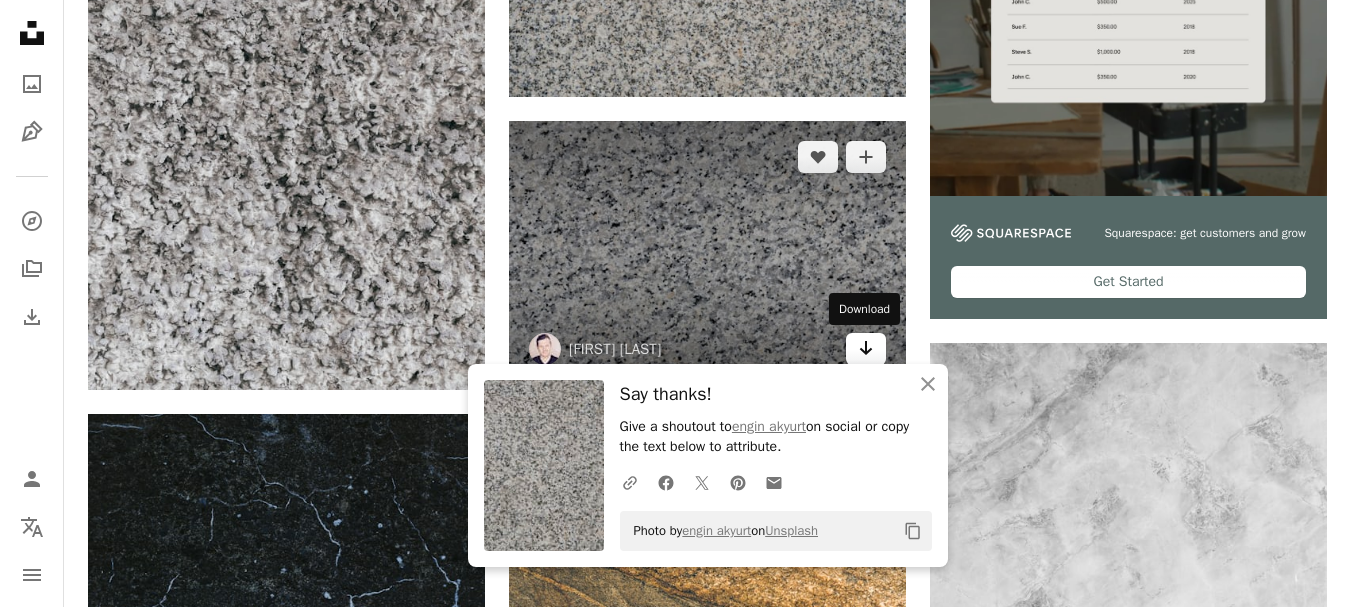 click on "Arrow pointing down" 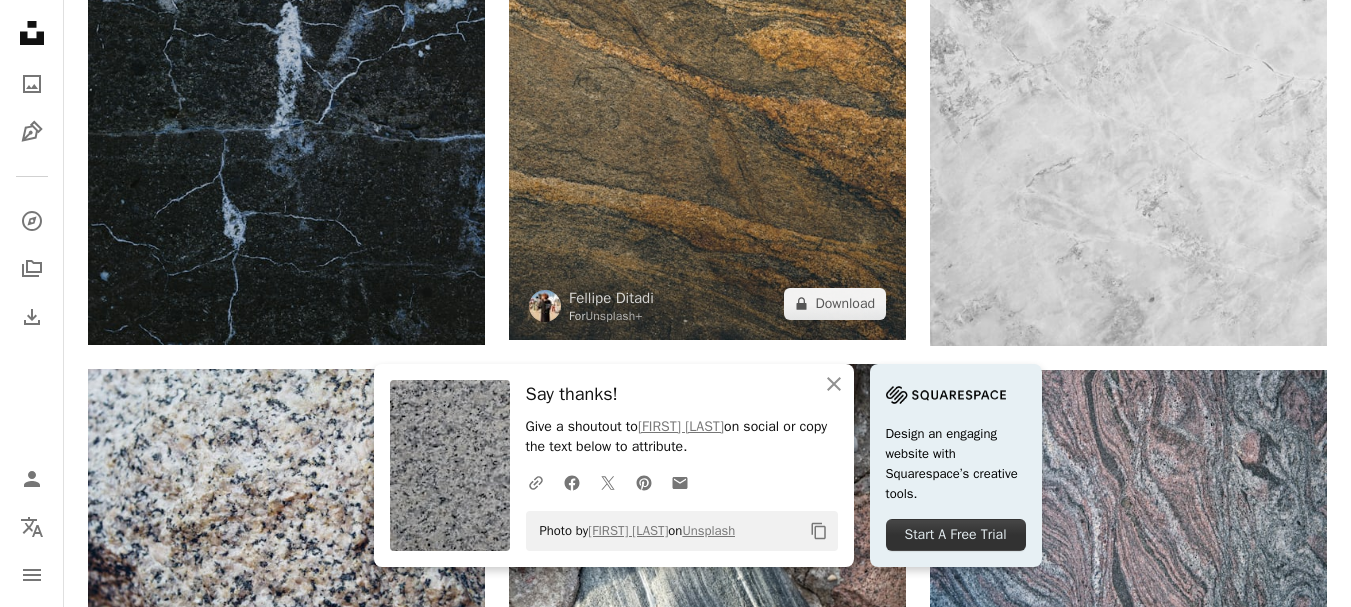 scroll, scrollTop: 1400, scrollLeft: 0, axis: vertical 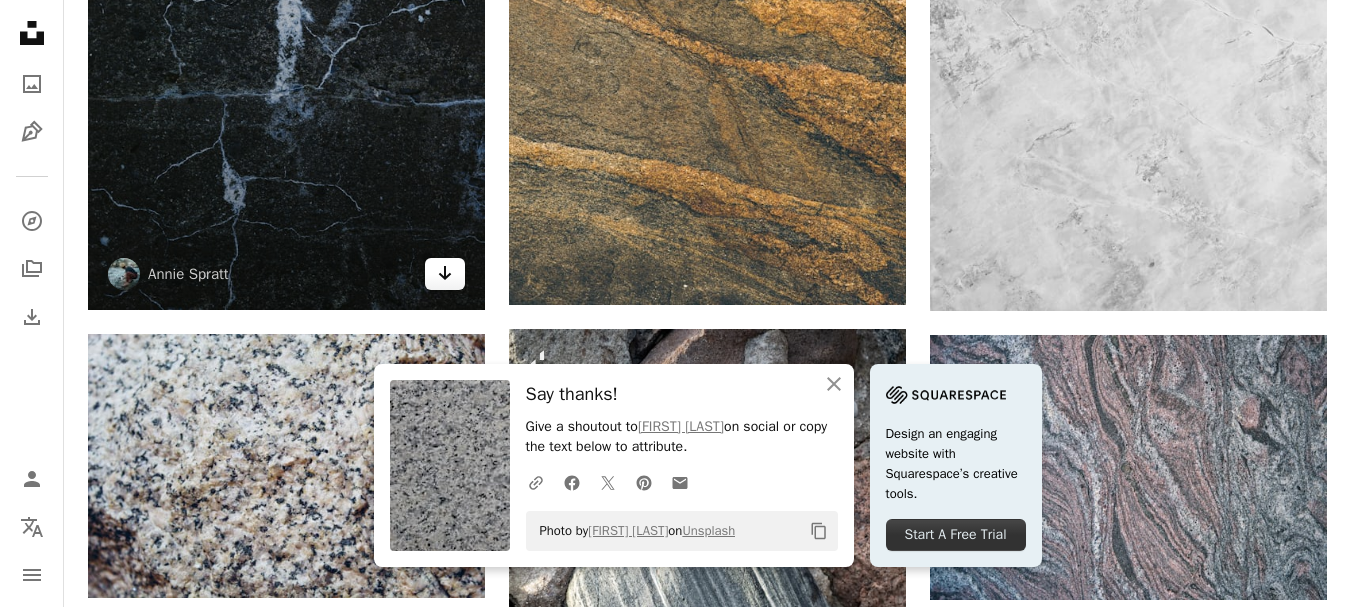 click on "Arrow pointing down" 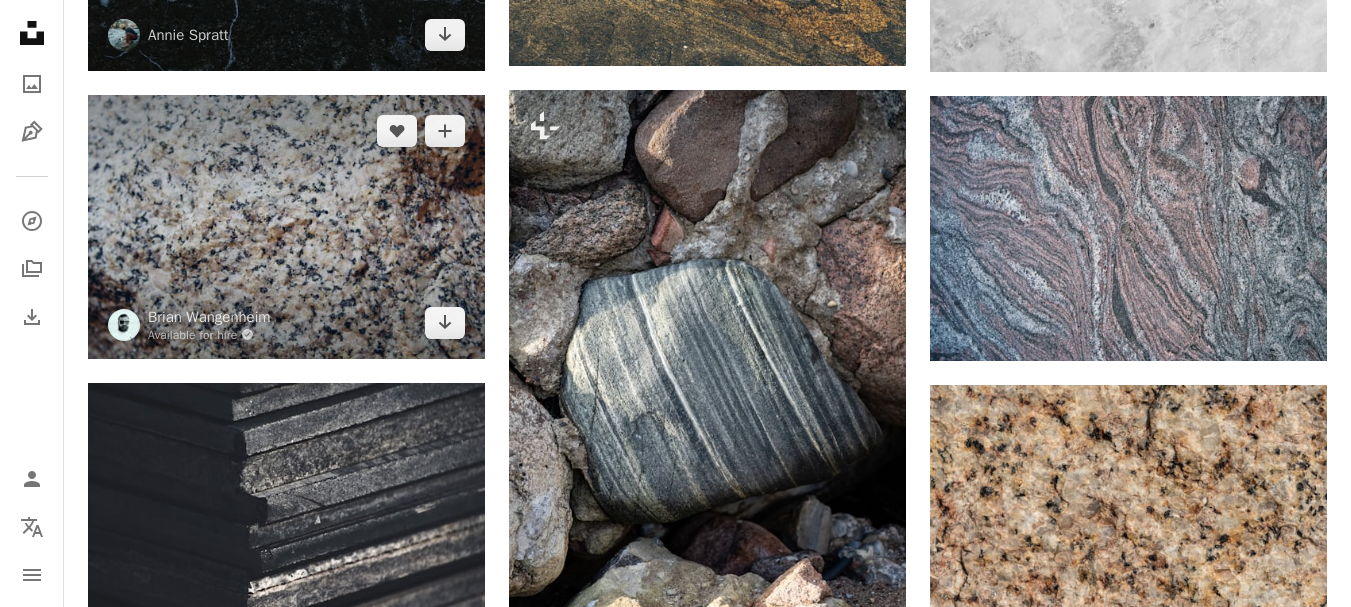 scroll, scrollTop: 1700, scrollLeft: 0, axis: vertical 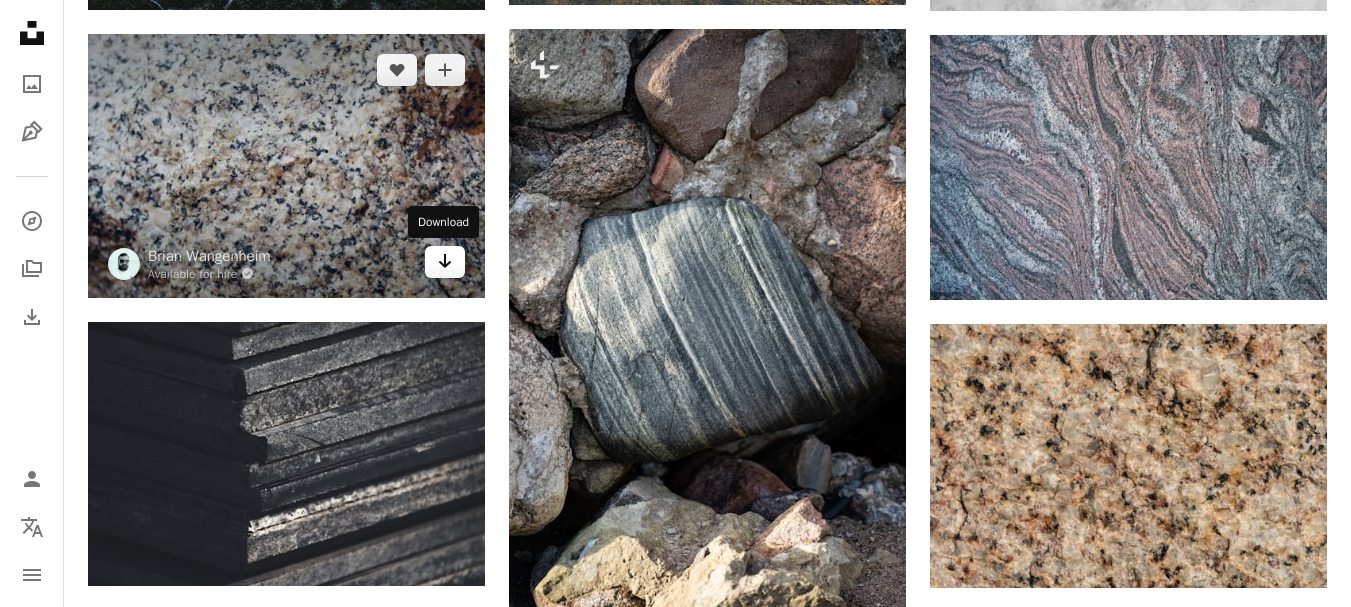 click on "Arrow pointing down" 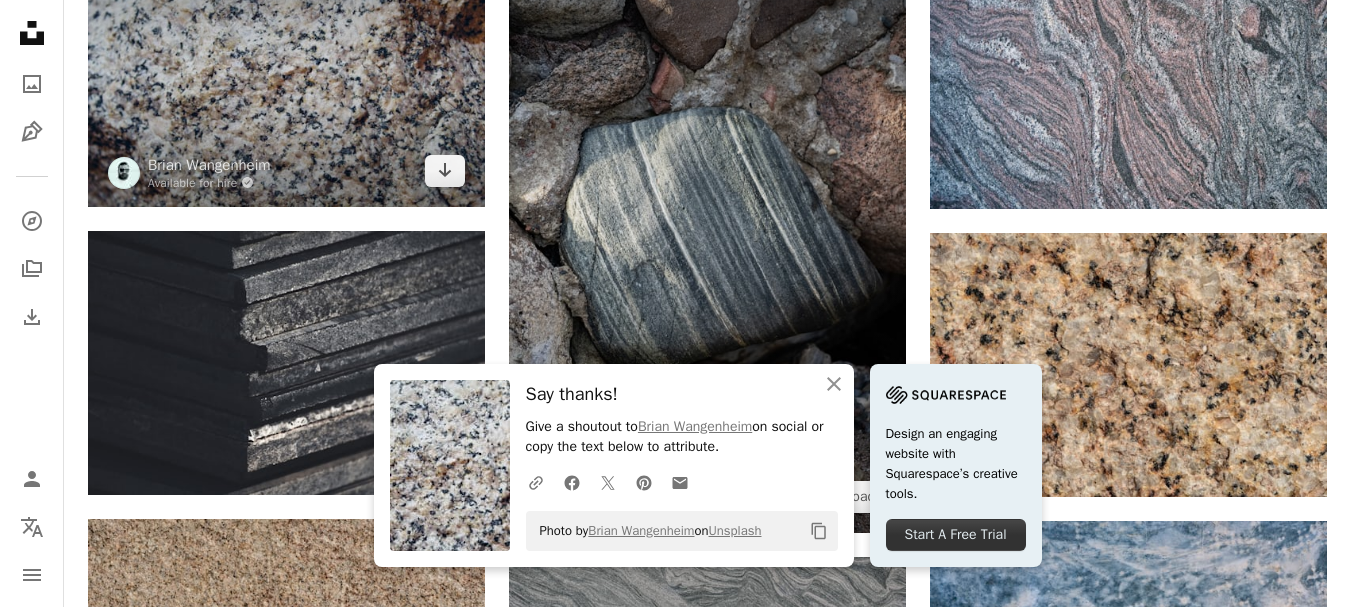 scroll, scrollTop: 1900, scrollLeft: 0, axis: vertical 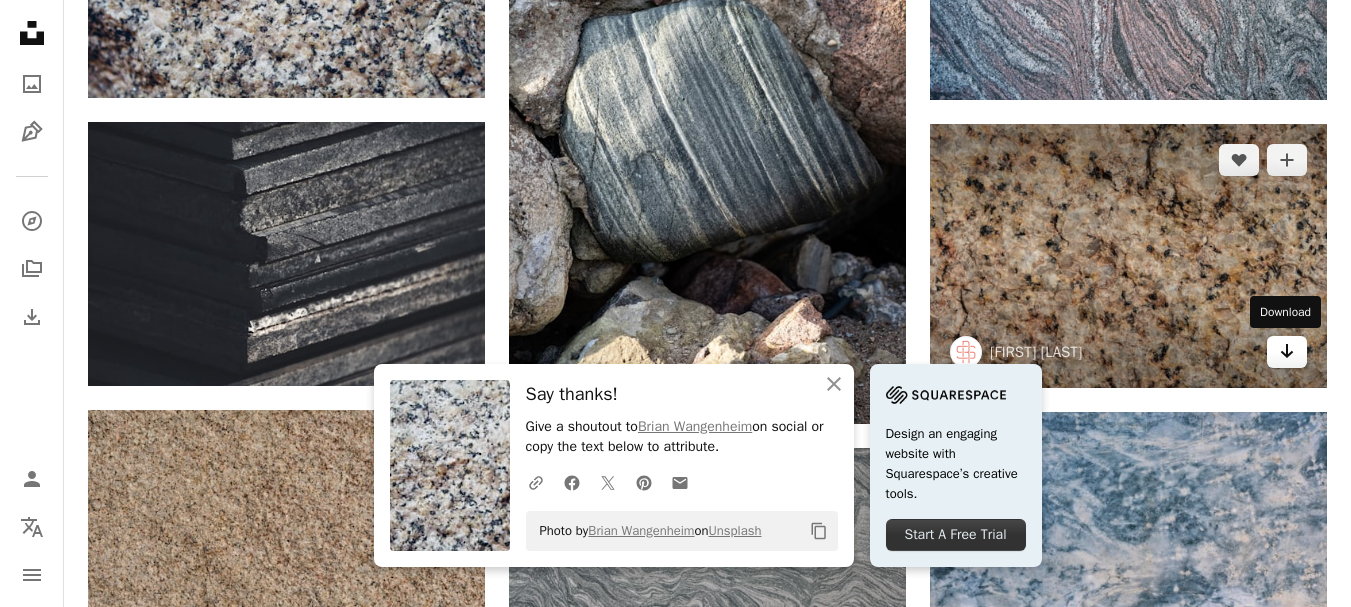 click on "Arrow pointing down" 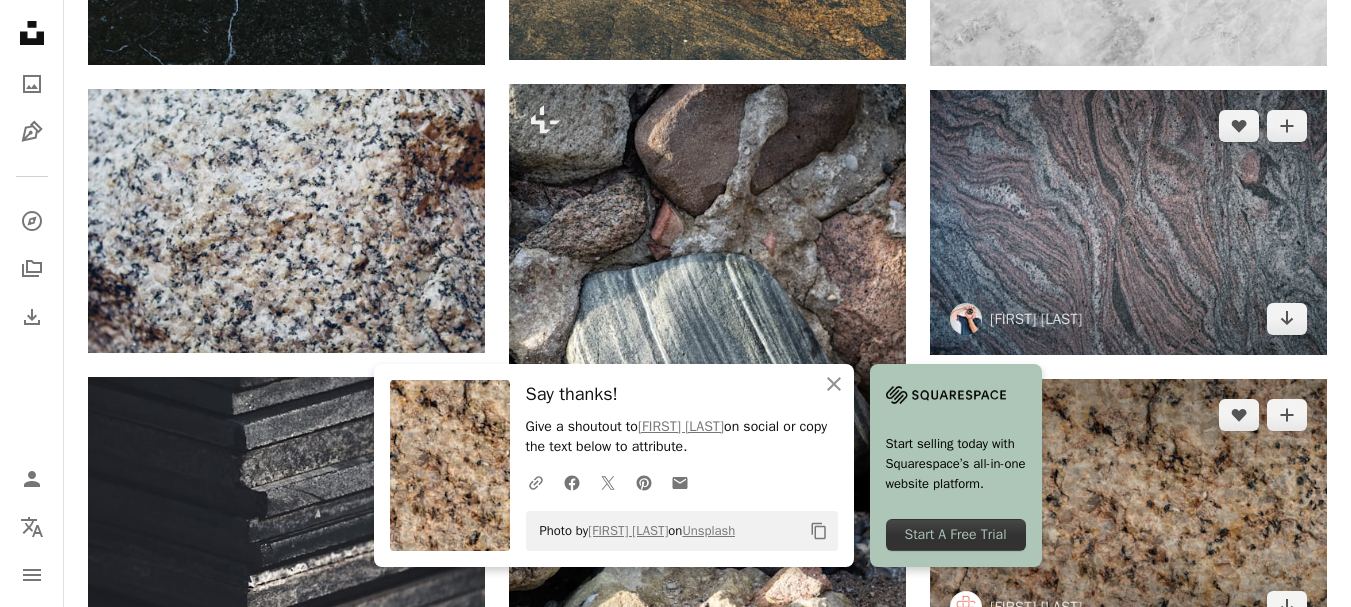 scroll, scrollTop: 1600, scrollLeft: 0, axis: vertical 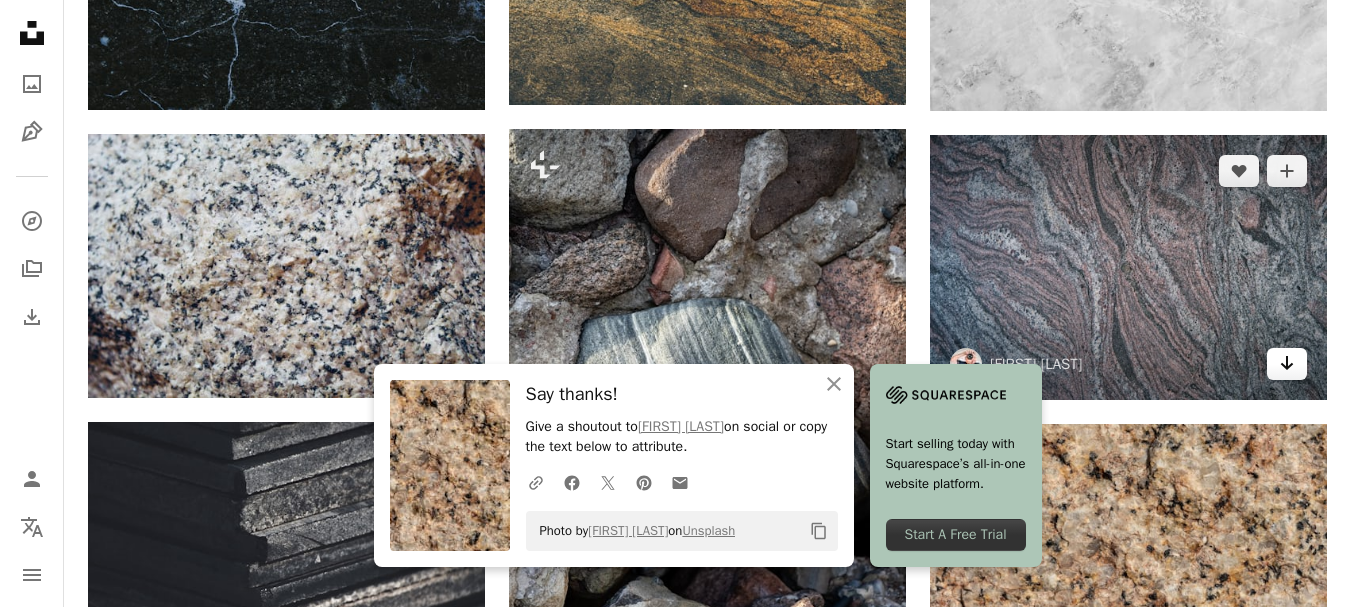 click on "Arrow pointing down" 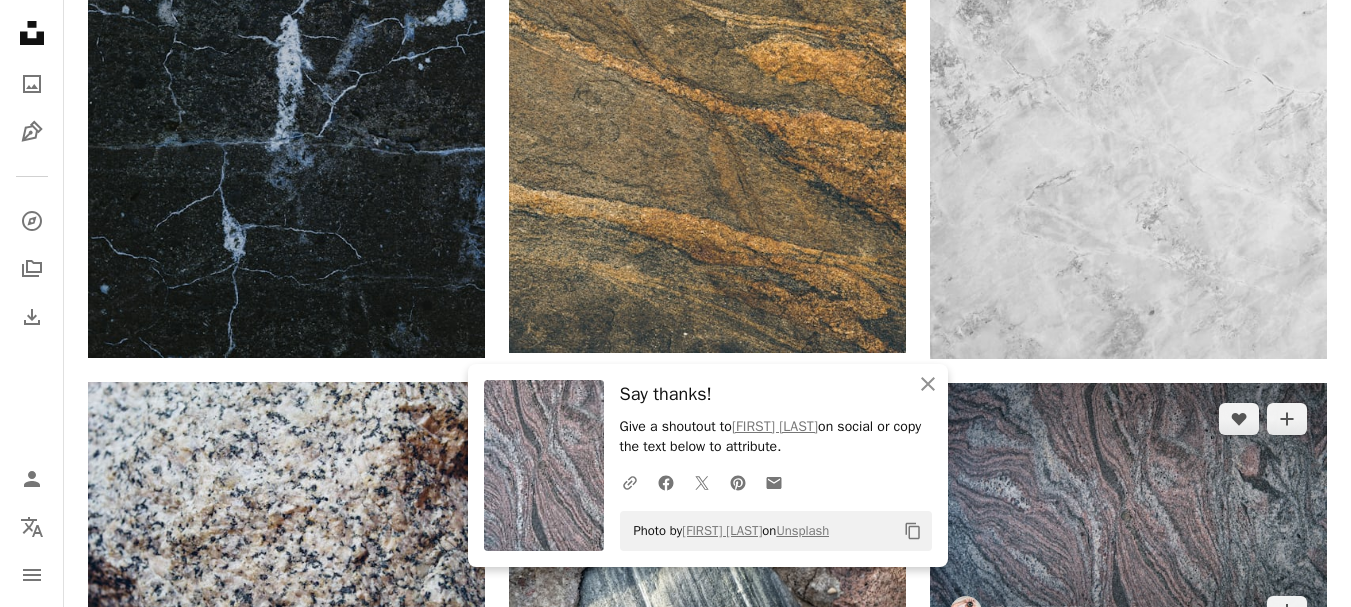 scroll, scrollTop: 1300, scrollLeft: 0, axis: vertical 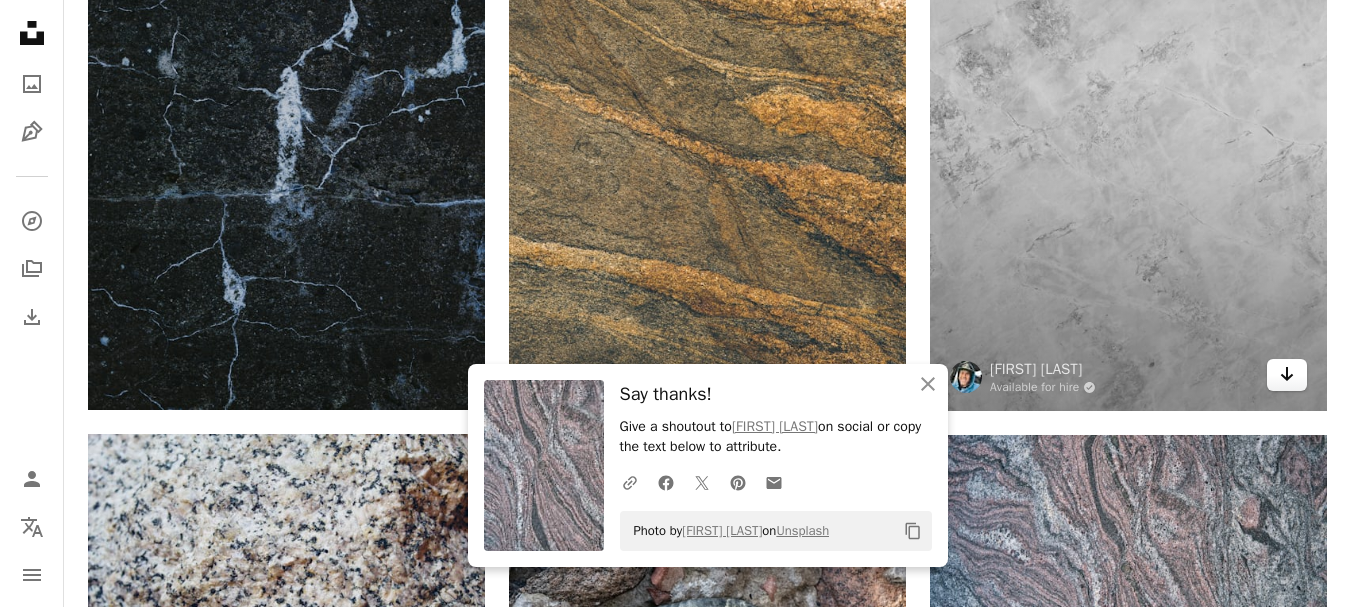 click 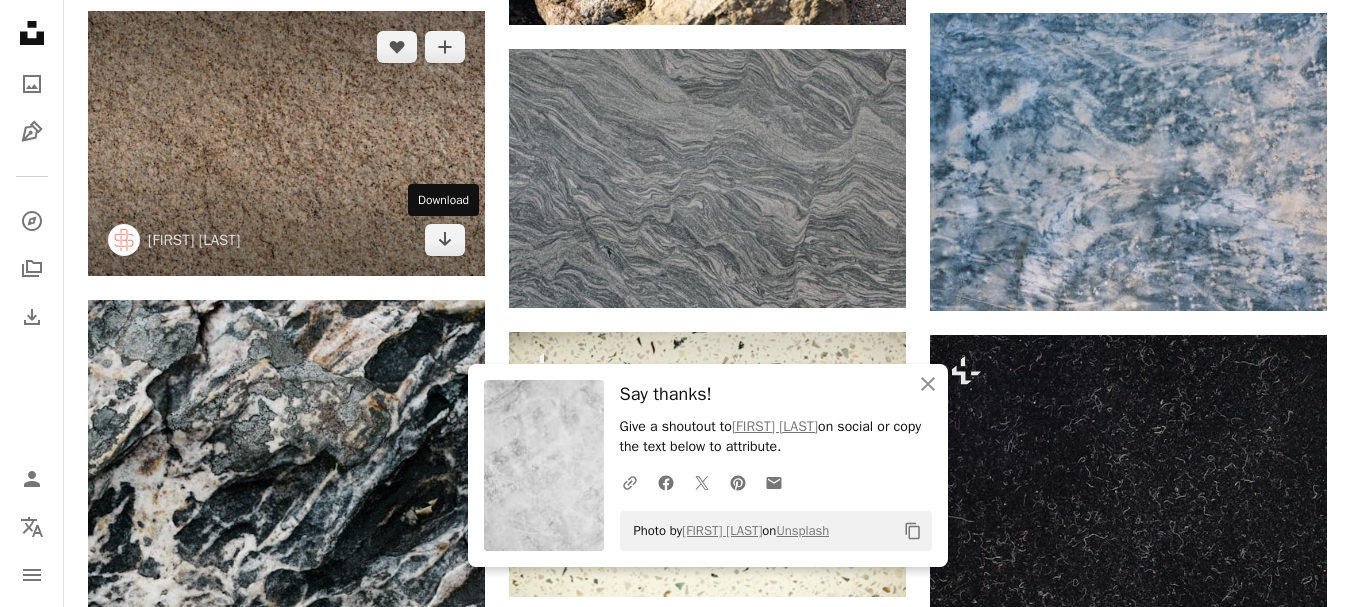 scroll, scrollTop: 2300, scrollLeft: 0, axis: vertical 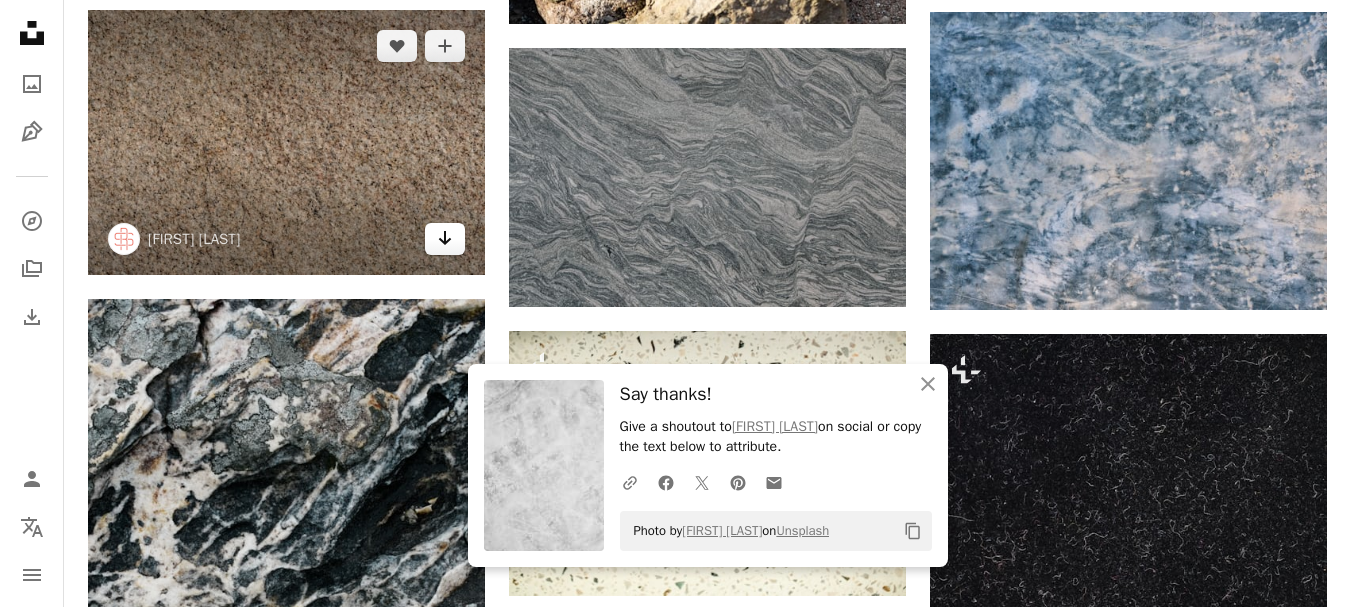 click 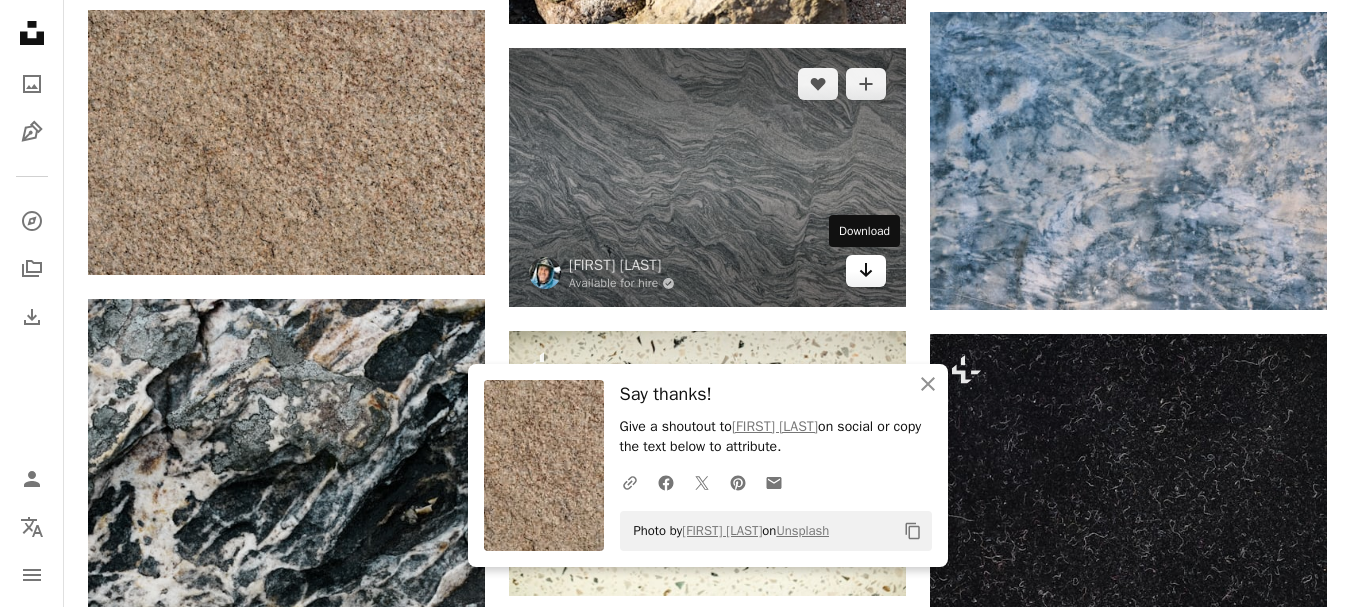 click on "Arrow pointing down" 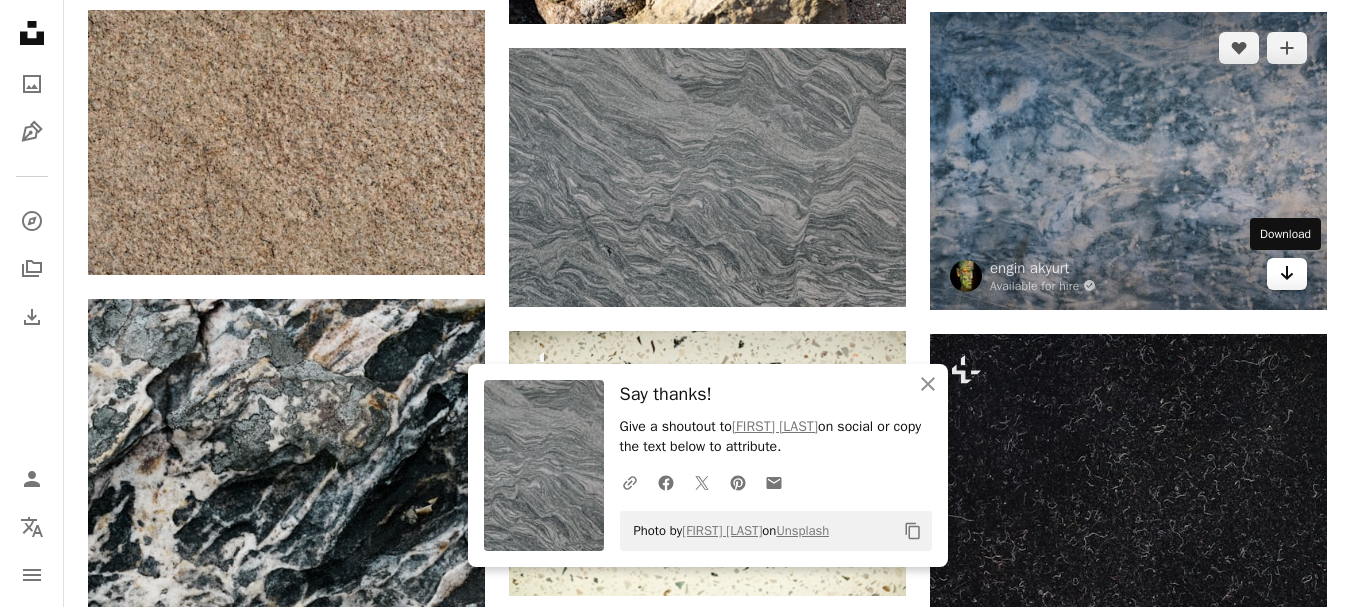 click on "Arrow pointing down" 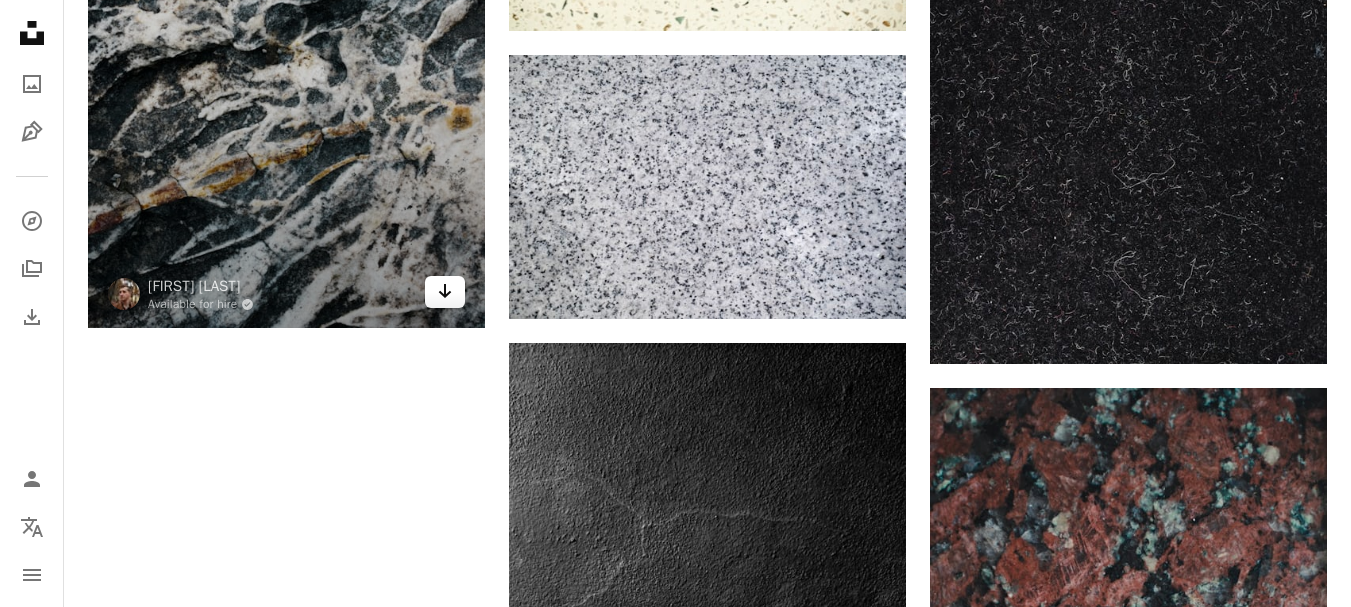scroll, scrollTop: 2900, scrollLeft: 0, axis: vertical 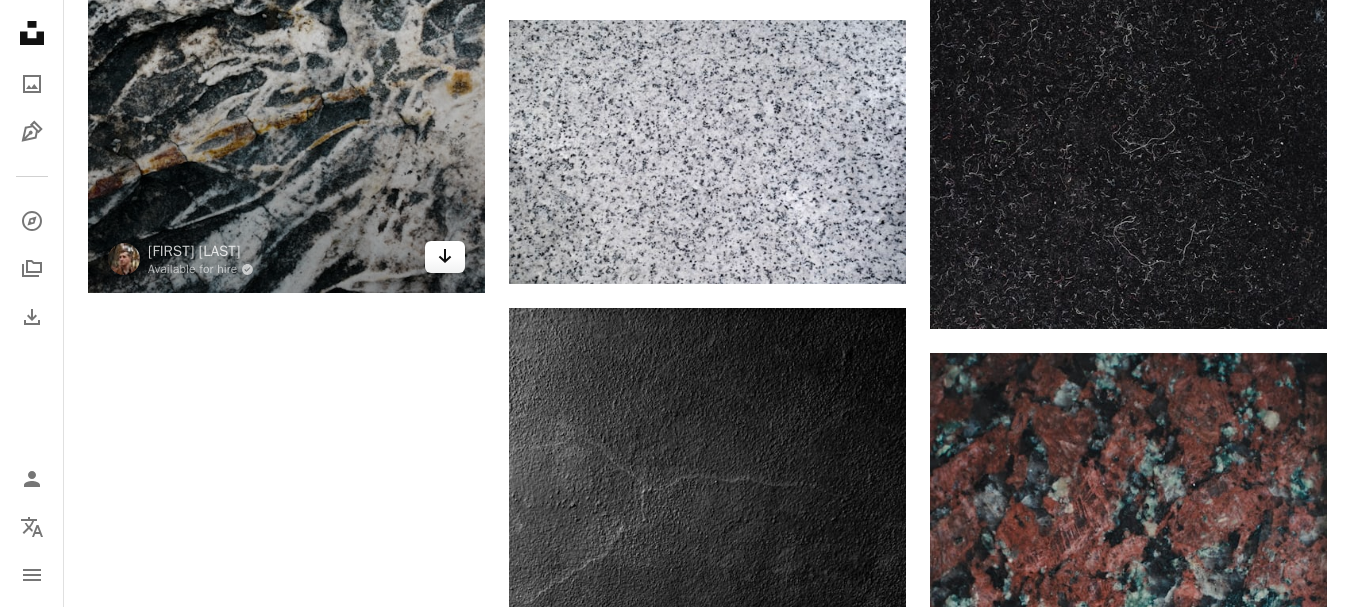 click on "Arrow pointing down" at bounding box center [445, 257] 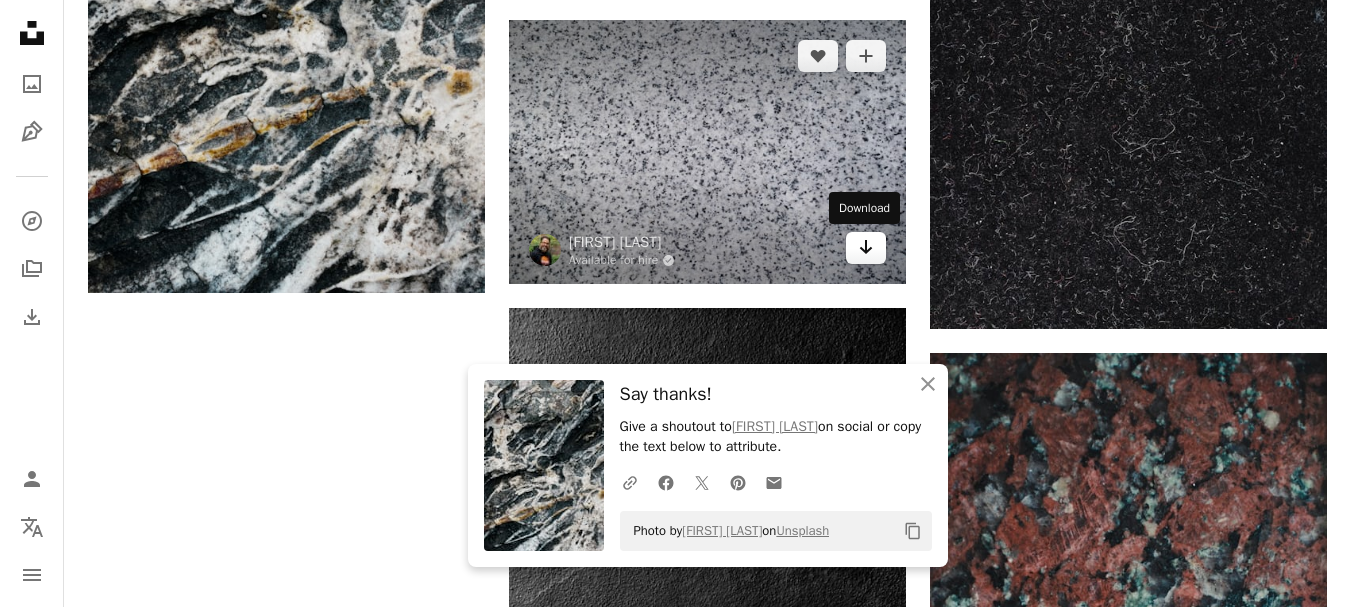 click on "Arrow pointing down" 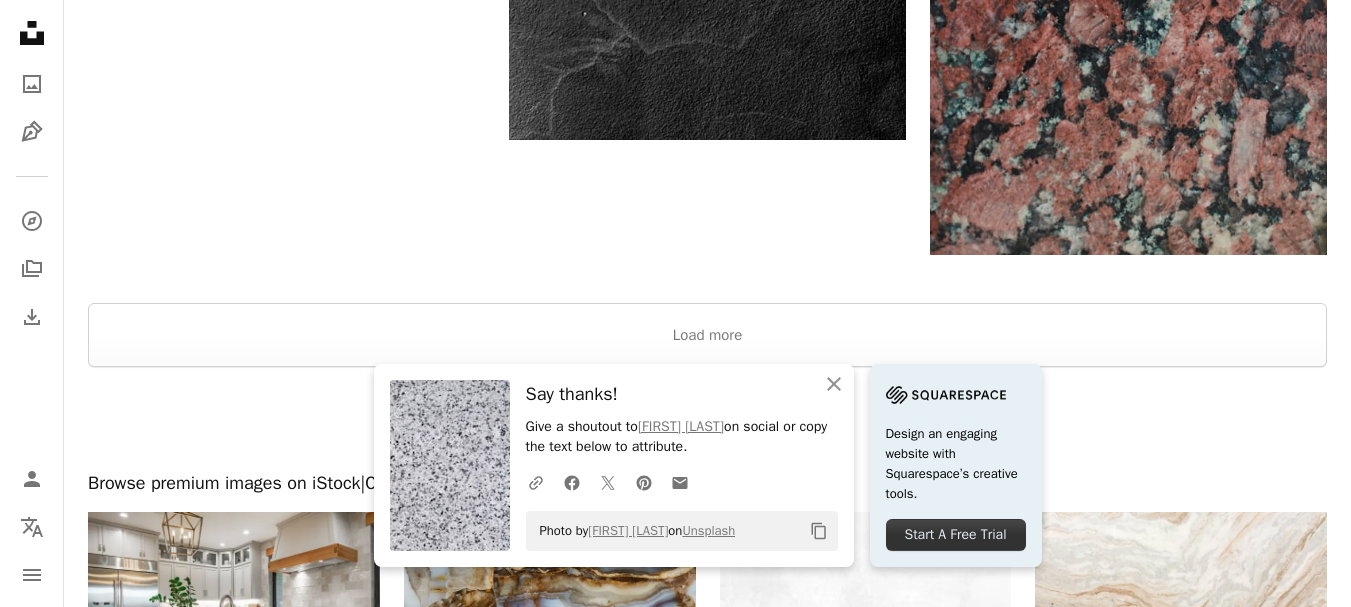 scroll, scrollTop: 3600, scrollLeft: 0, axis: vertical 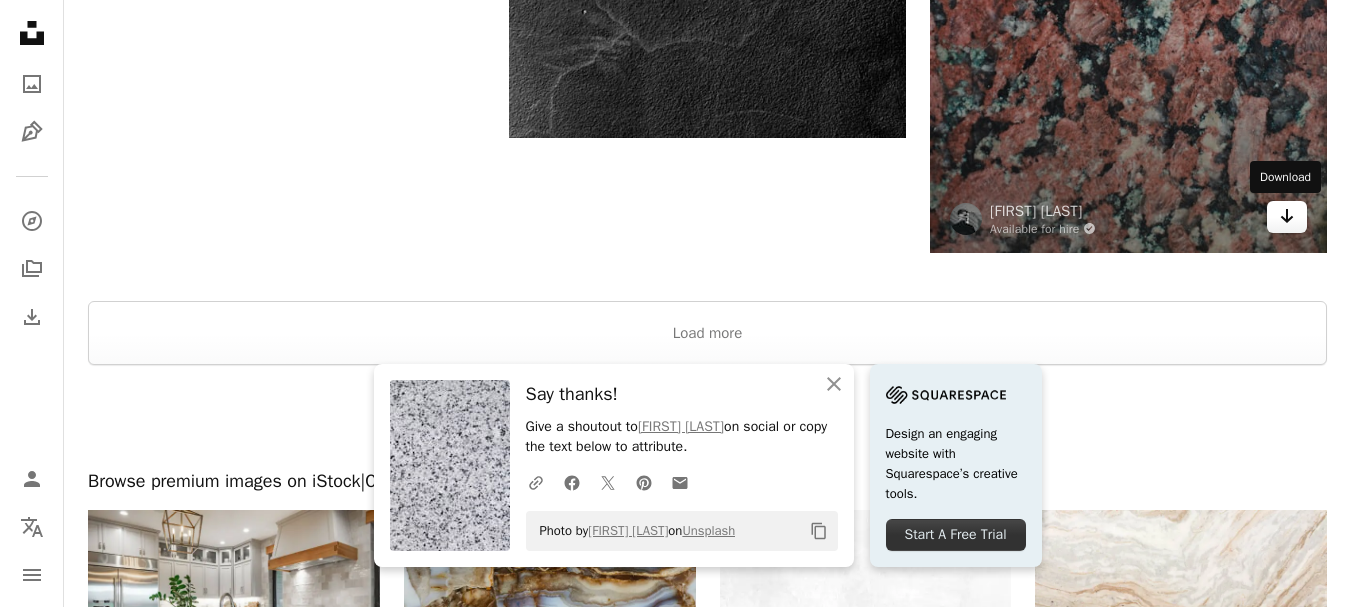 click 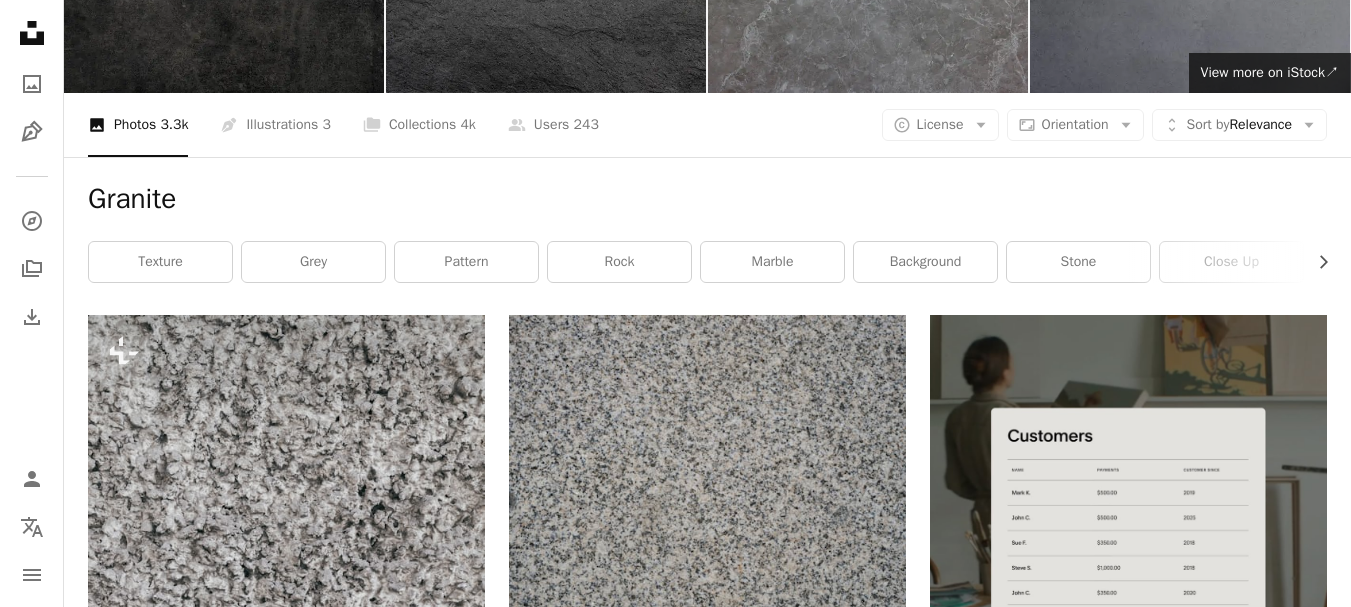 scroll, scrollTop: 0, scrollLeft: 0, axis: both 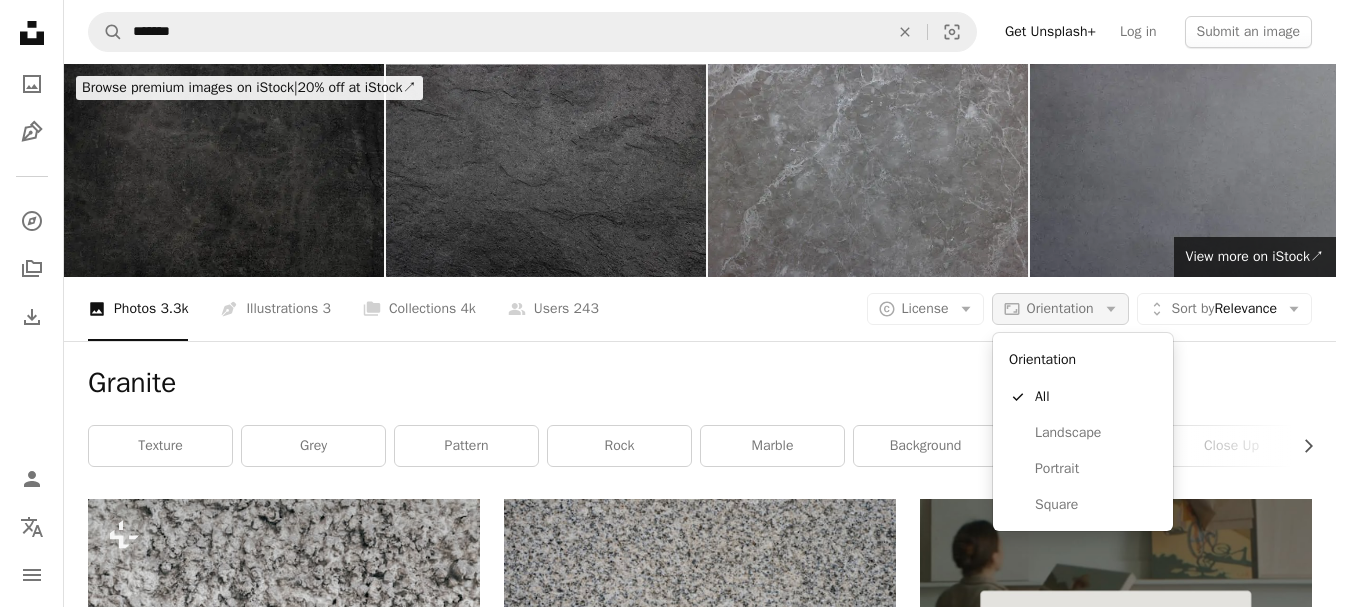 click on "Orientation" at bounding box center [1060, 308] 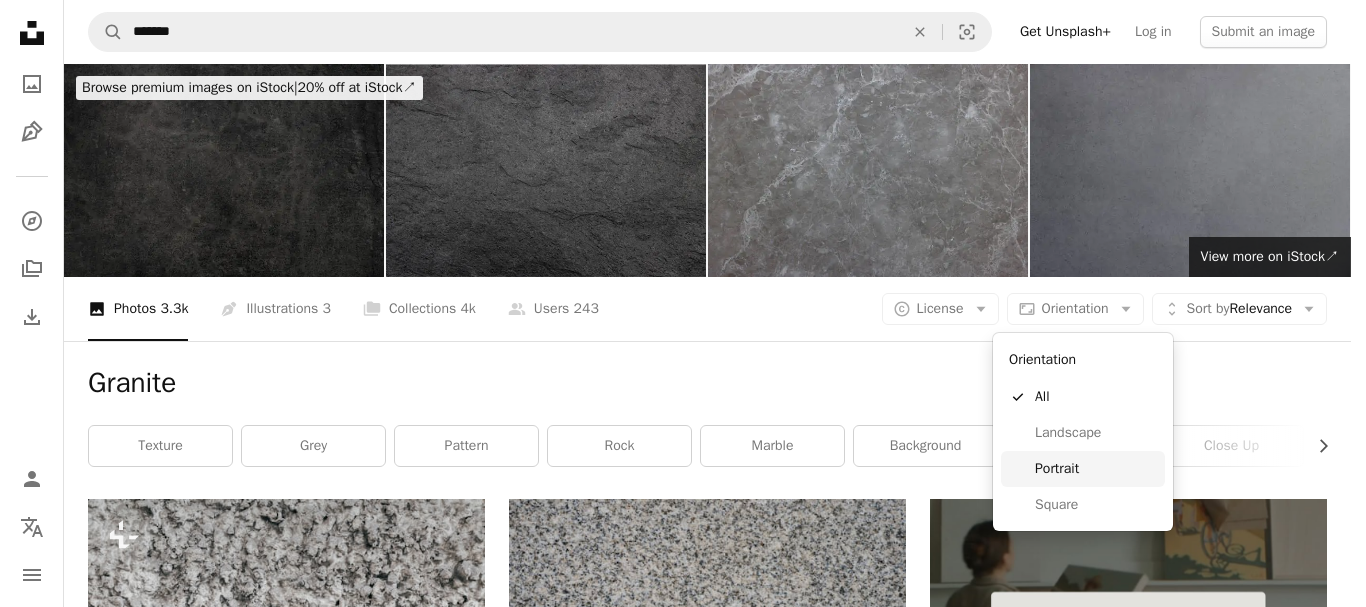 click on "Portrait" at bounding box center (1083, 469) 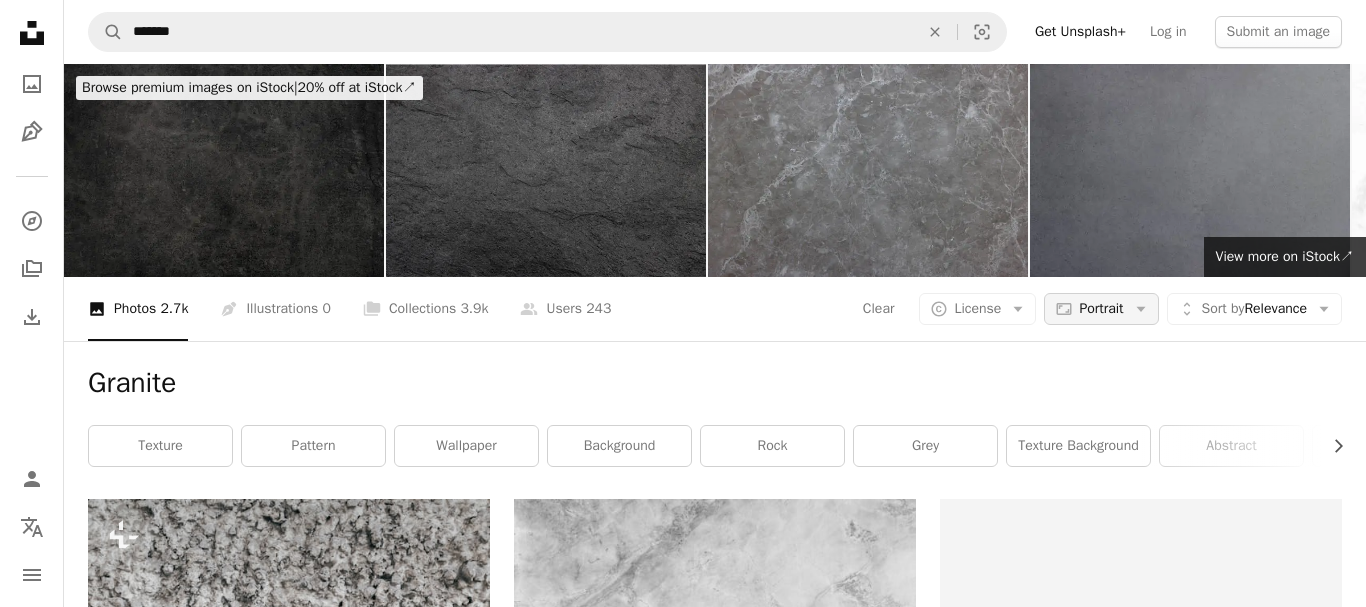 click on "Portrait" at bounding box center (1101, 309) 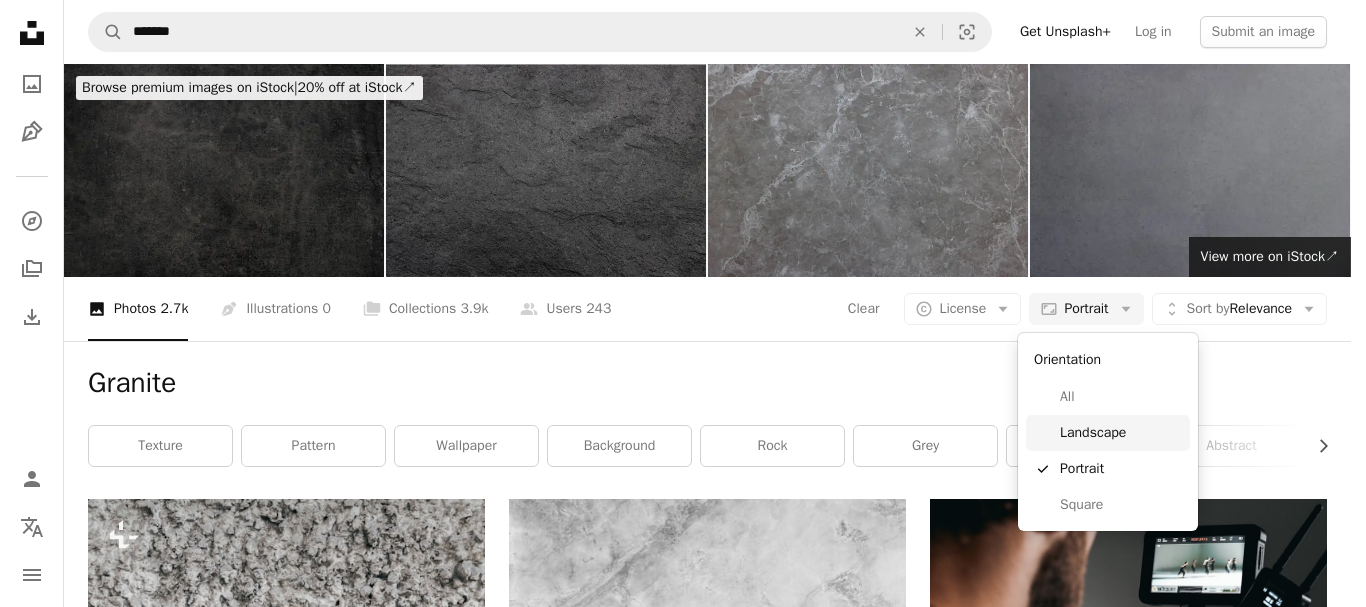 click on "Landscape" at bounding box center (1121, 433) 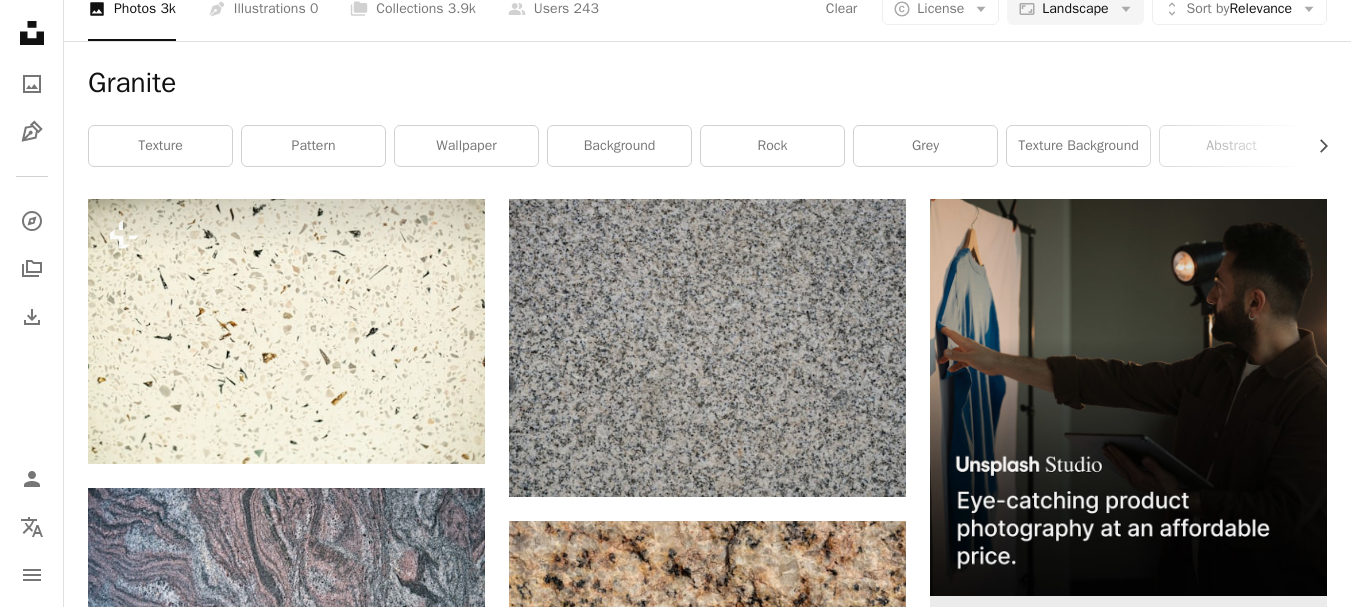 scroll, scrollTop: 0, scrollLeft: 0, axis: both 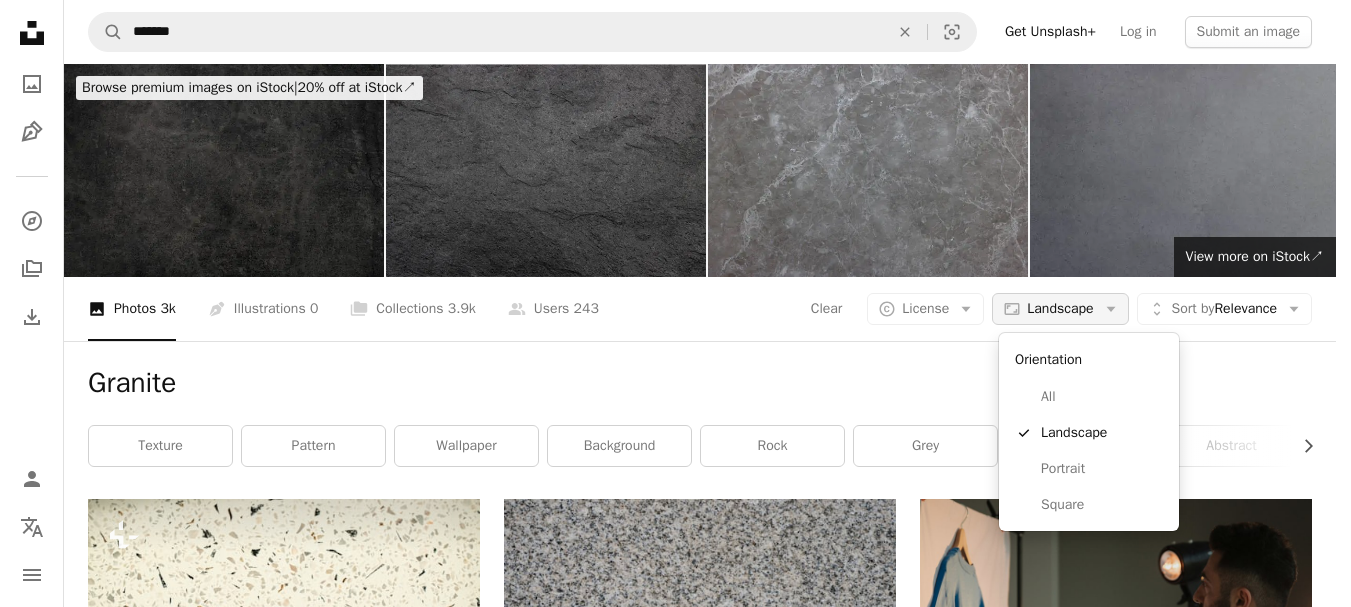 click on "Landscape" at bounding box center [1060, 309] 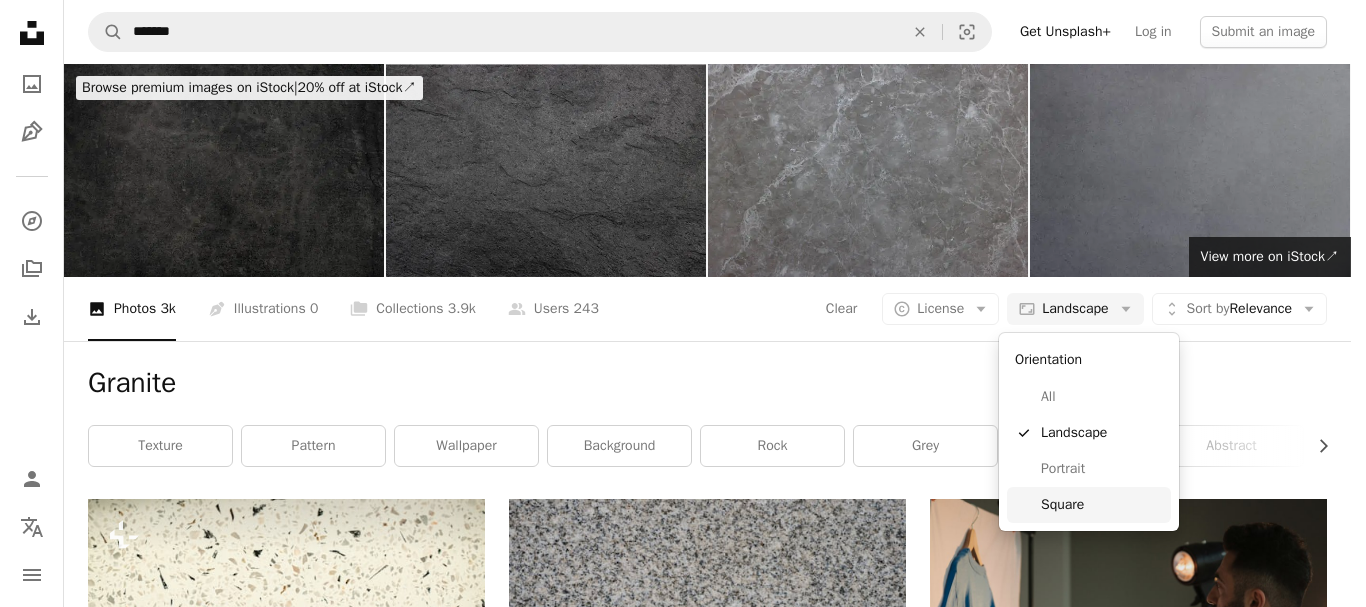 click on "Square" at bounding box center [1102, 505] 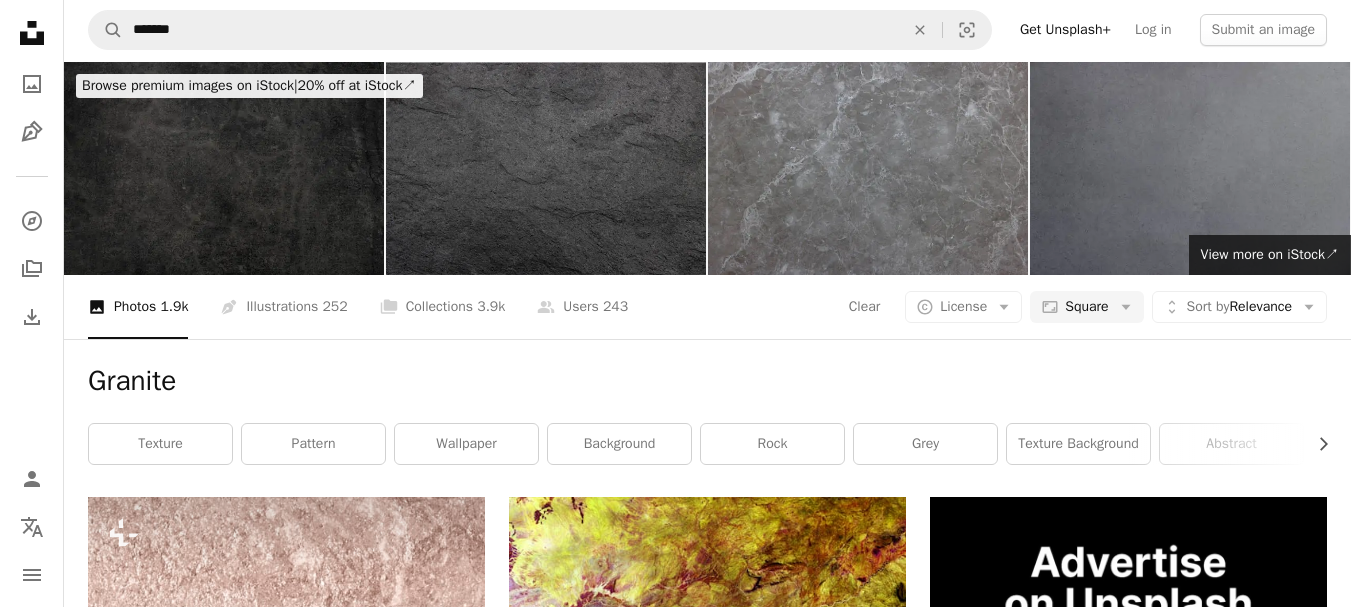 scroll, scrollTop: 0, scrollLeft: 0, axis: both 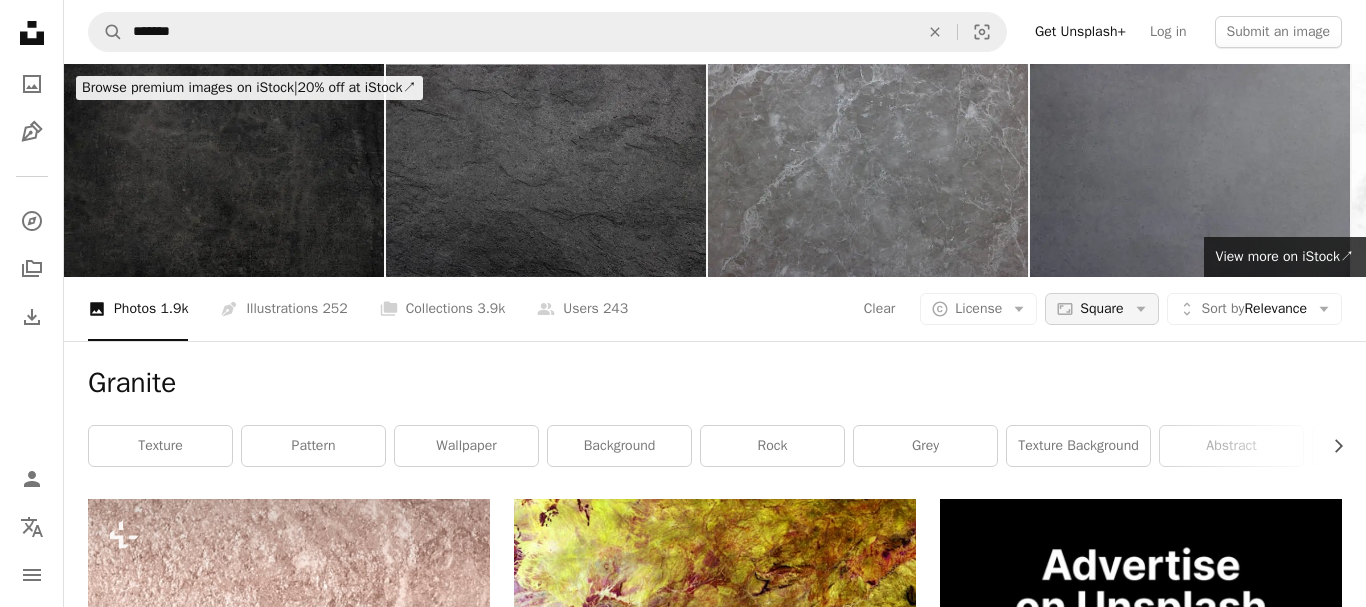 click on "Square" at bounding box center (1101, 309) 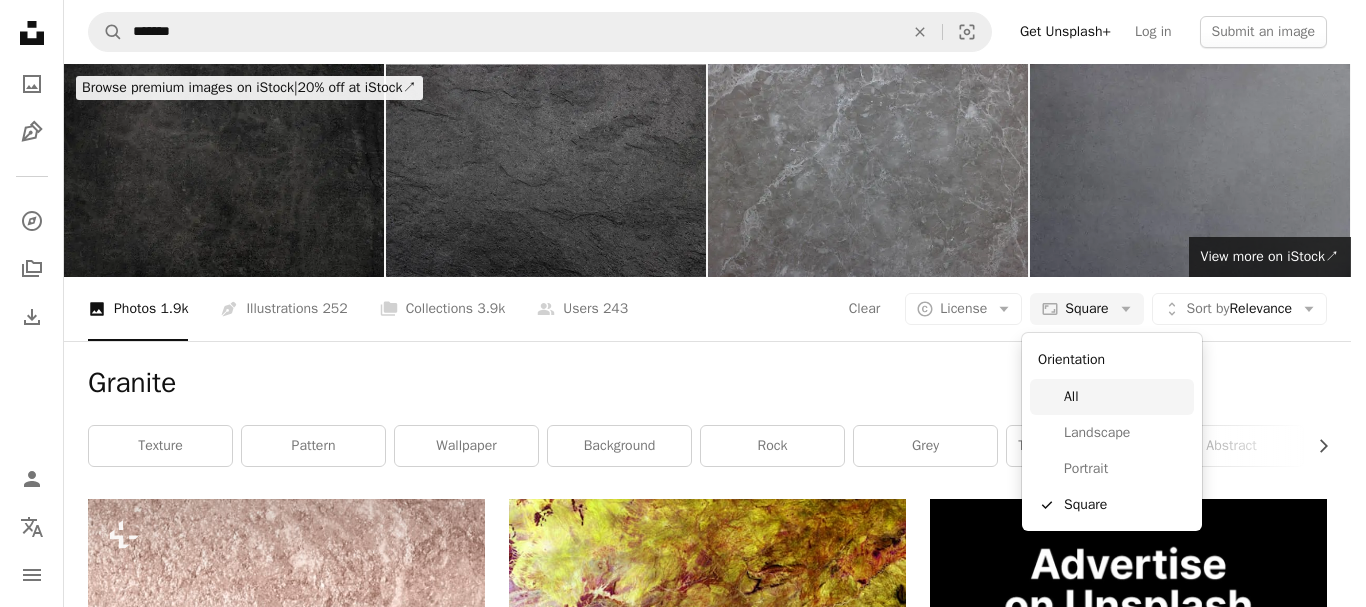 click on "All" at bounding box center [1125, 397] 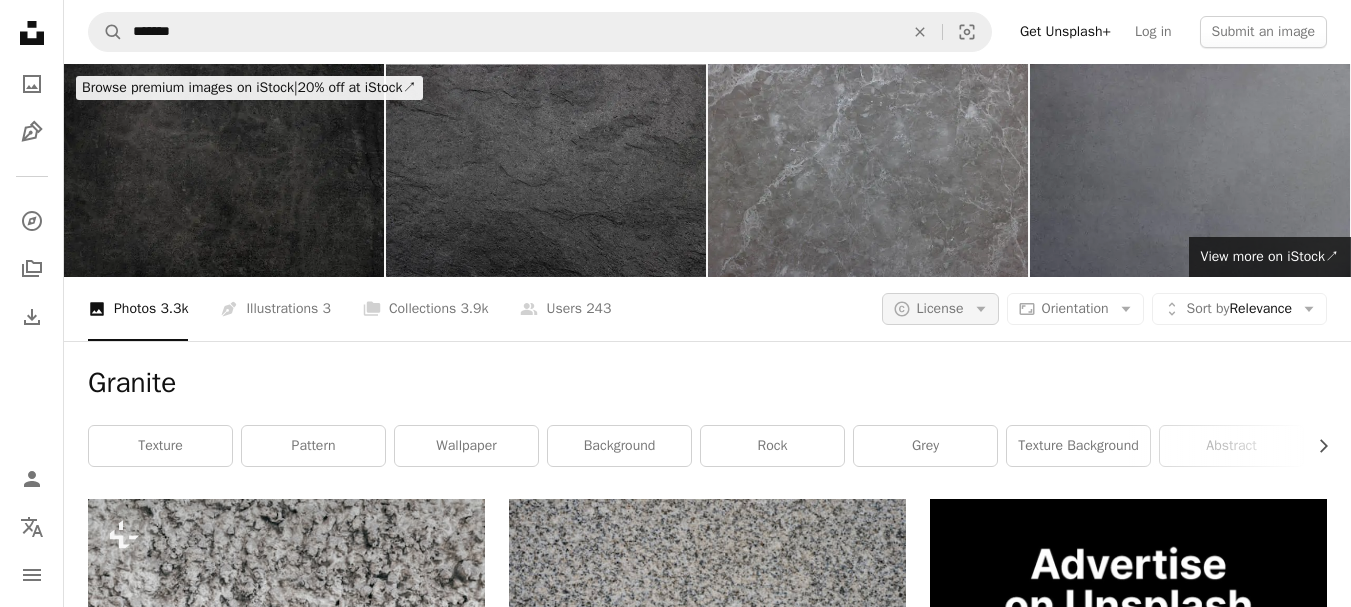 click on "Arrow down" 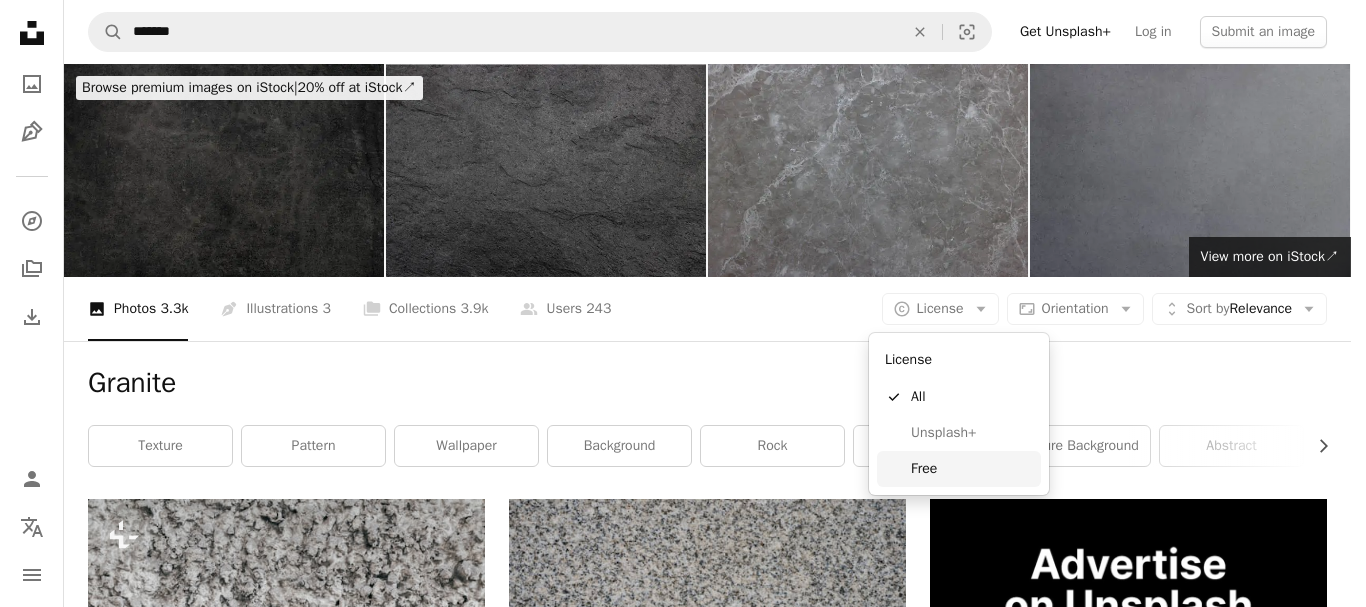 click on "Free" at bounding box center [959, 469] 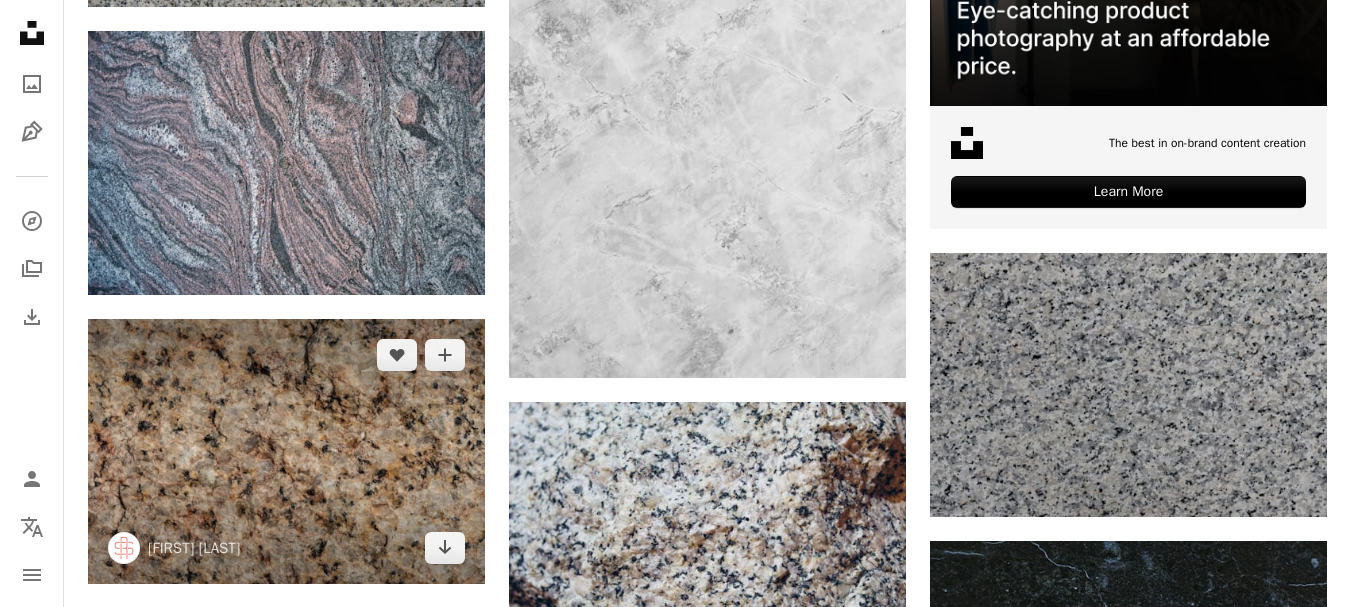 scroll, scrollTop: 900, scrollLeft: 0, axis: vertical 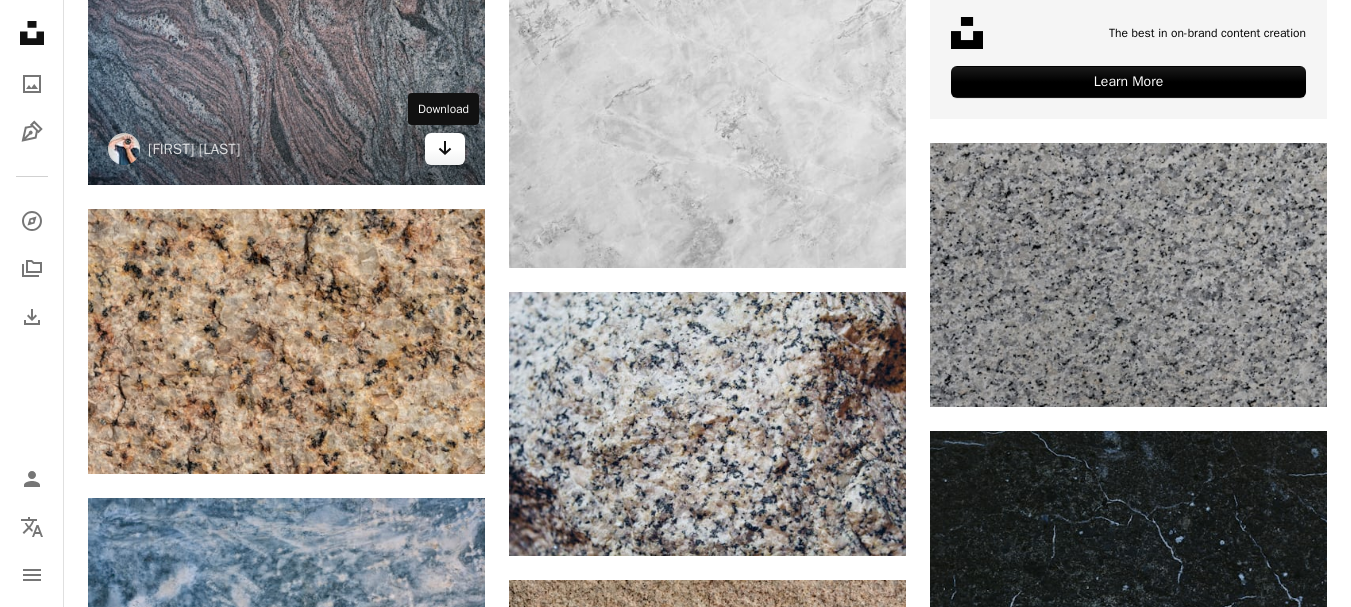 click on "Arrow pointing down" 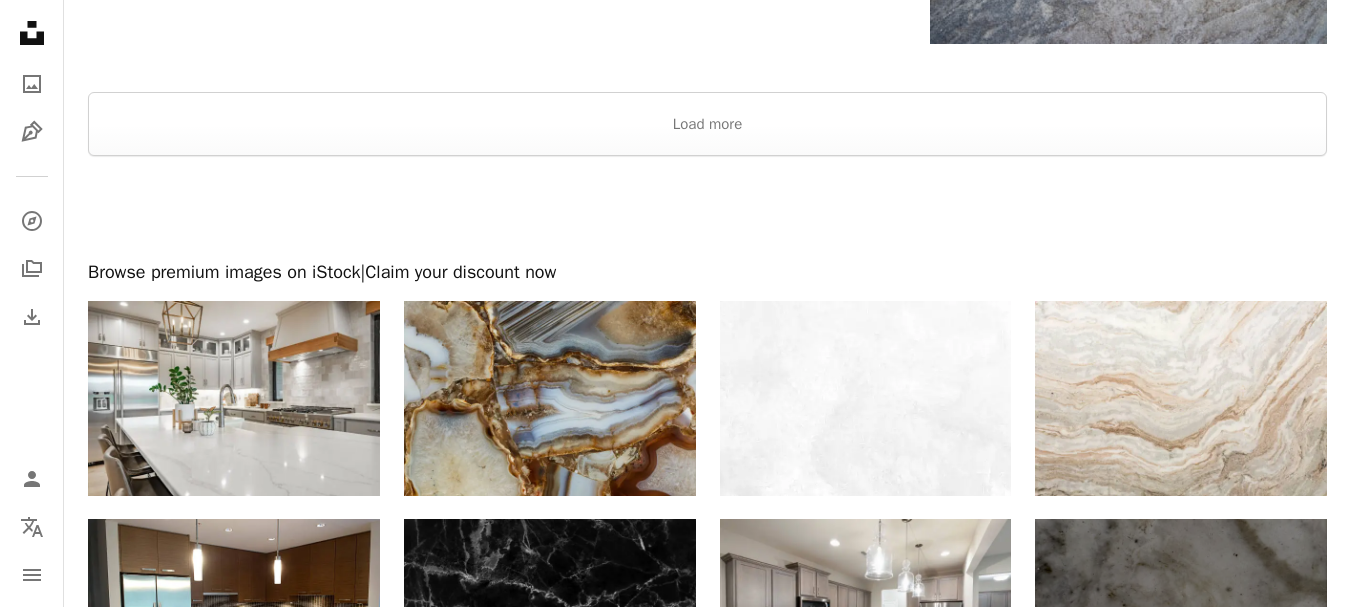 scroll, scrollTop: 3300, scrollLeft: 0, axis: vertical 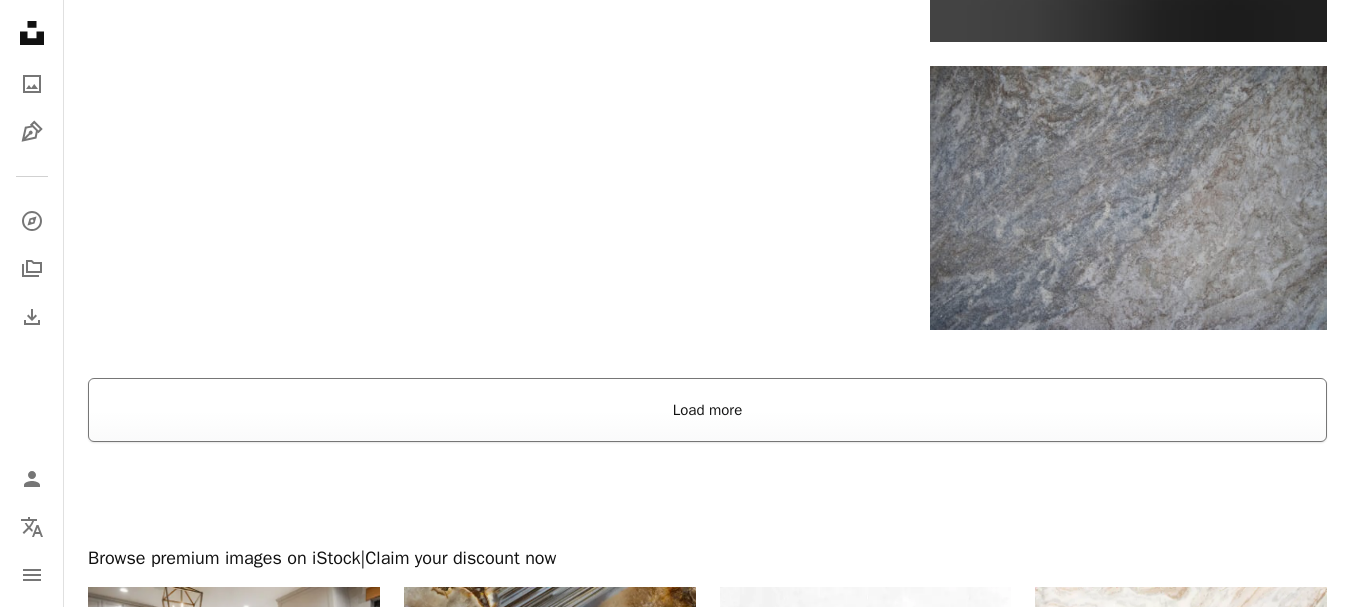 click on "Load more" at bounding box center [707, 410] 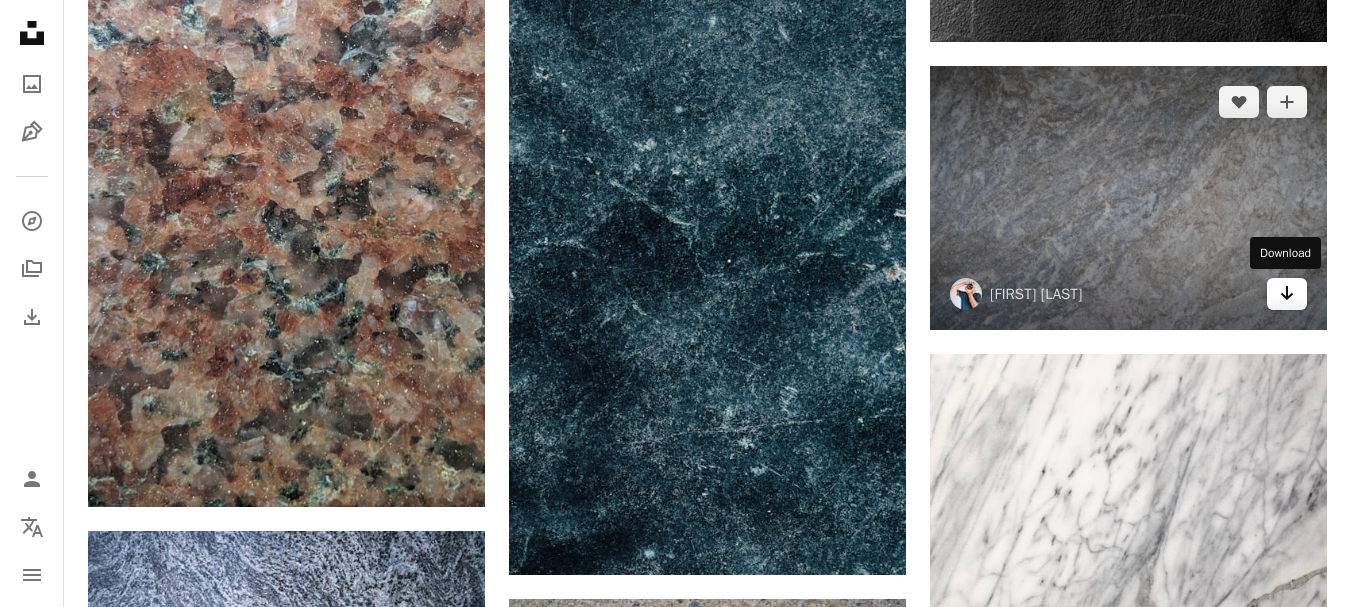 click 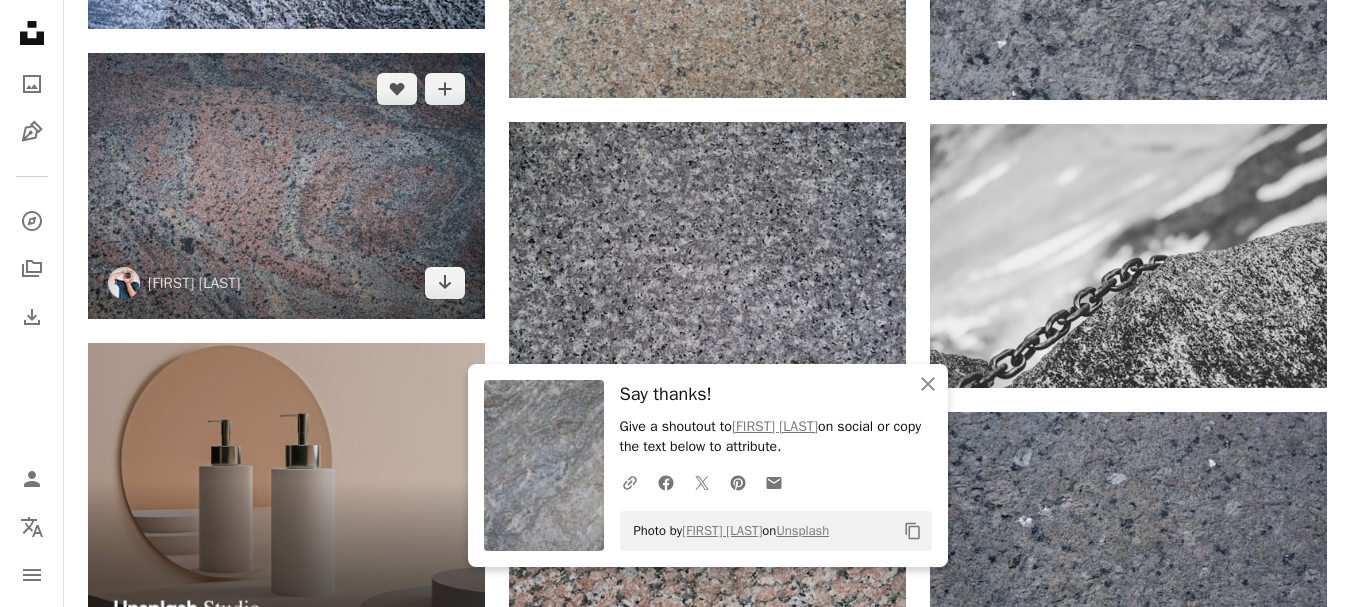 scroll, scrollTop: 4200, scrollLeft: 0, axis: vertical 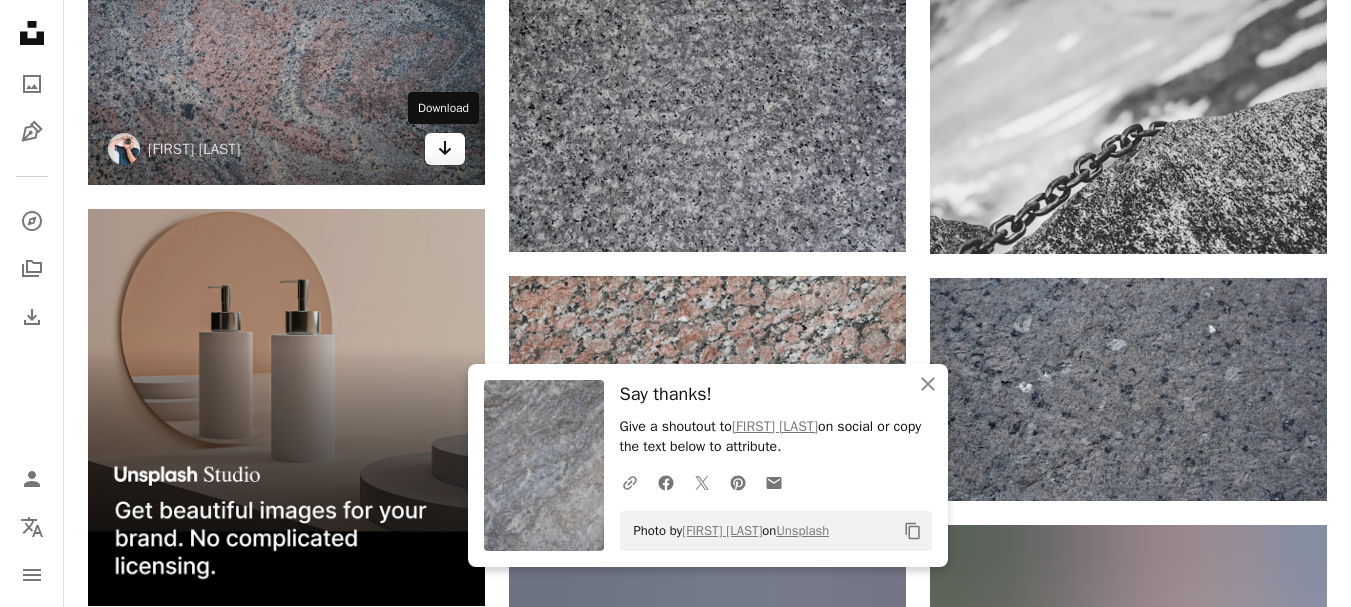 click on "Arrow pointing down" 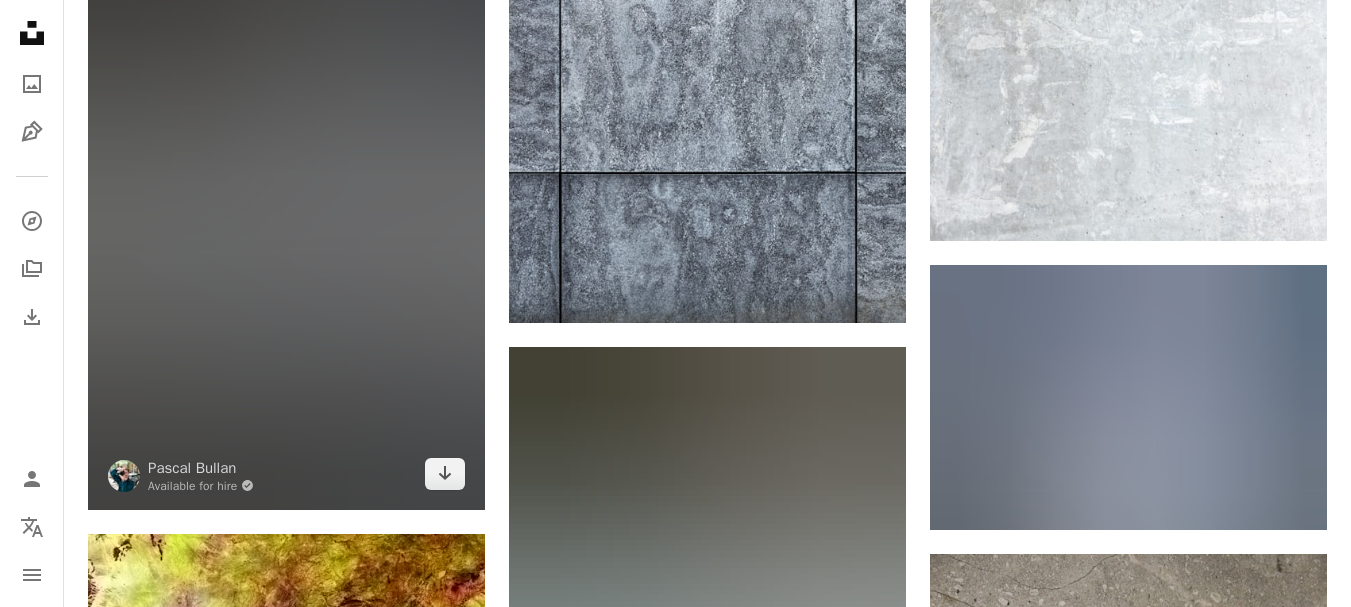 scroll, scrollTop: 5100, scrollLeft: 0, axis: vertical 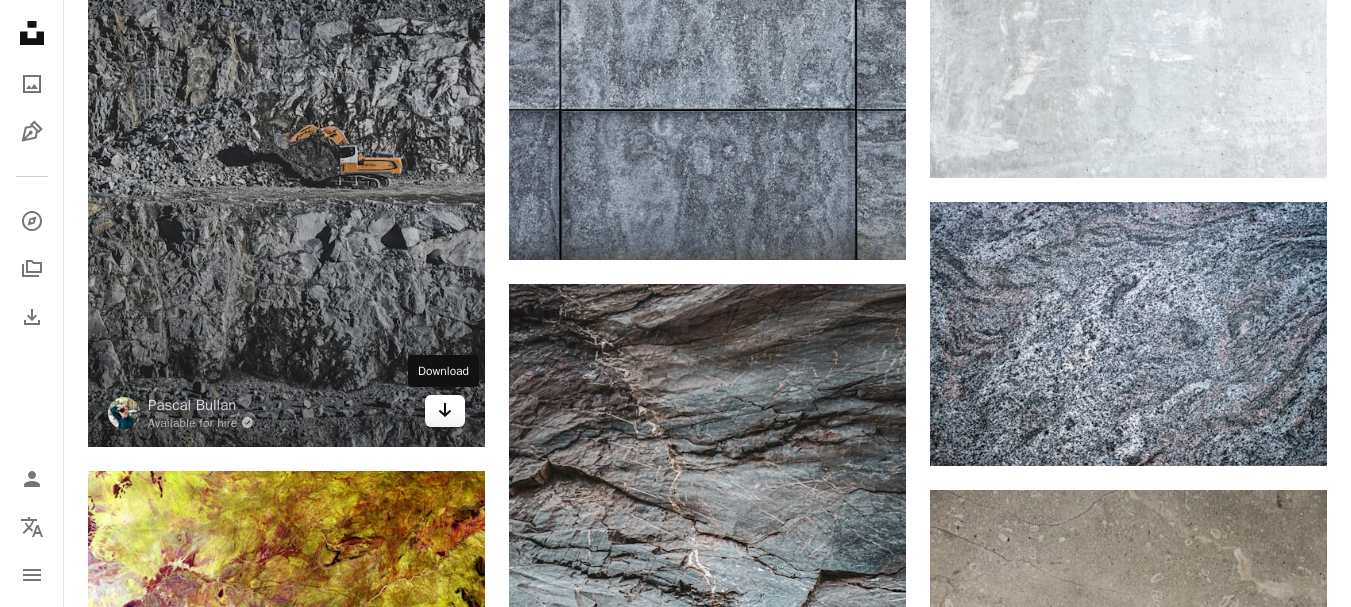 click on "Arrow pointing down" 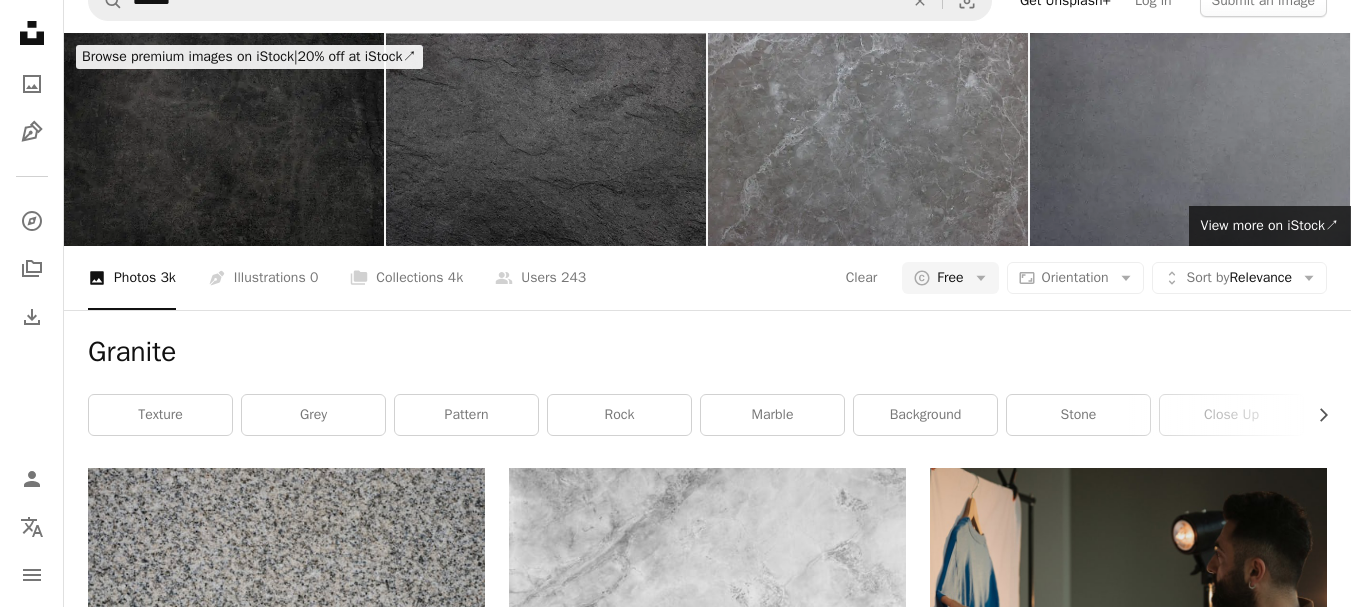 scroll, scrollTop: 0, scrollLeft: 0, axis: both 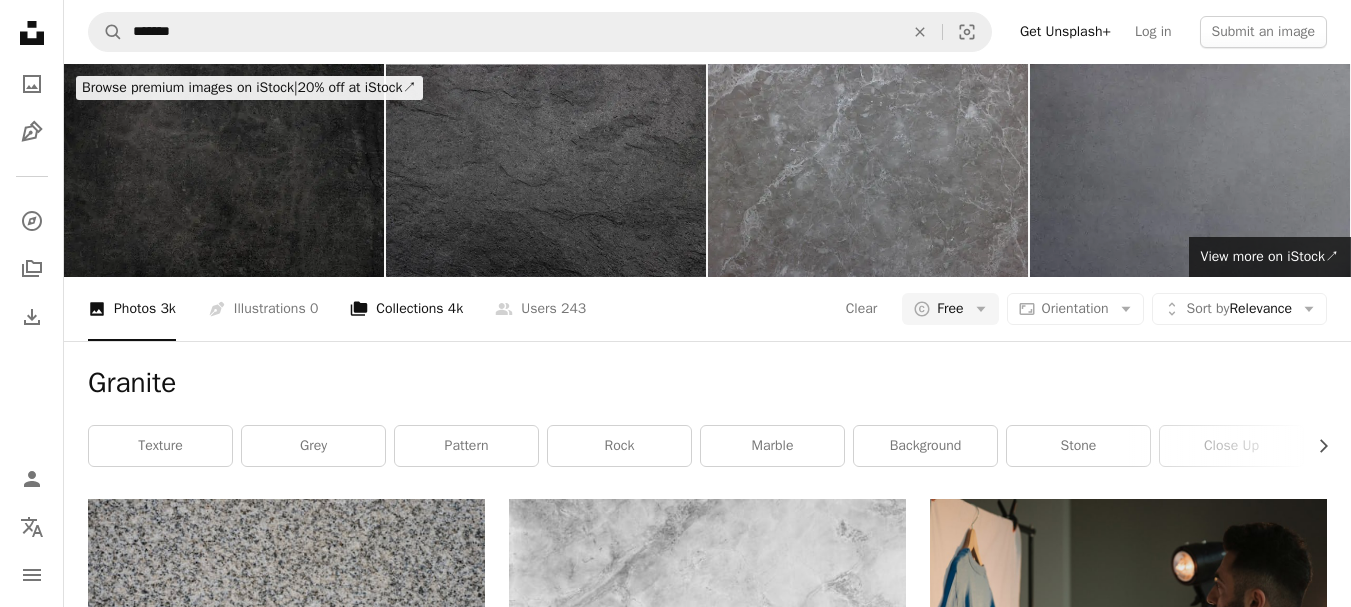 click on "A stack of folders Collections   4k" at bounding box center (406, 309) 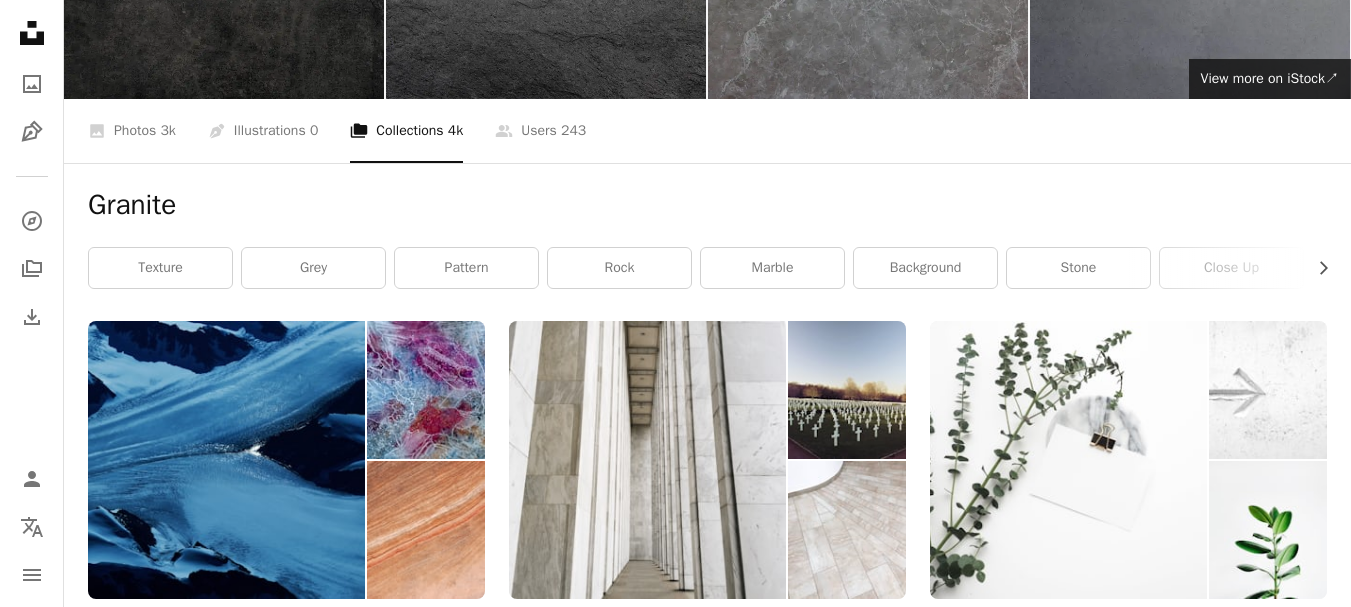 scroll, scrollTop: 0, scrollLeft: 0, axis: both 